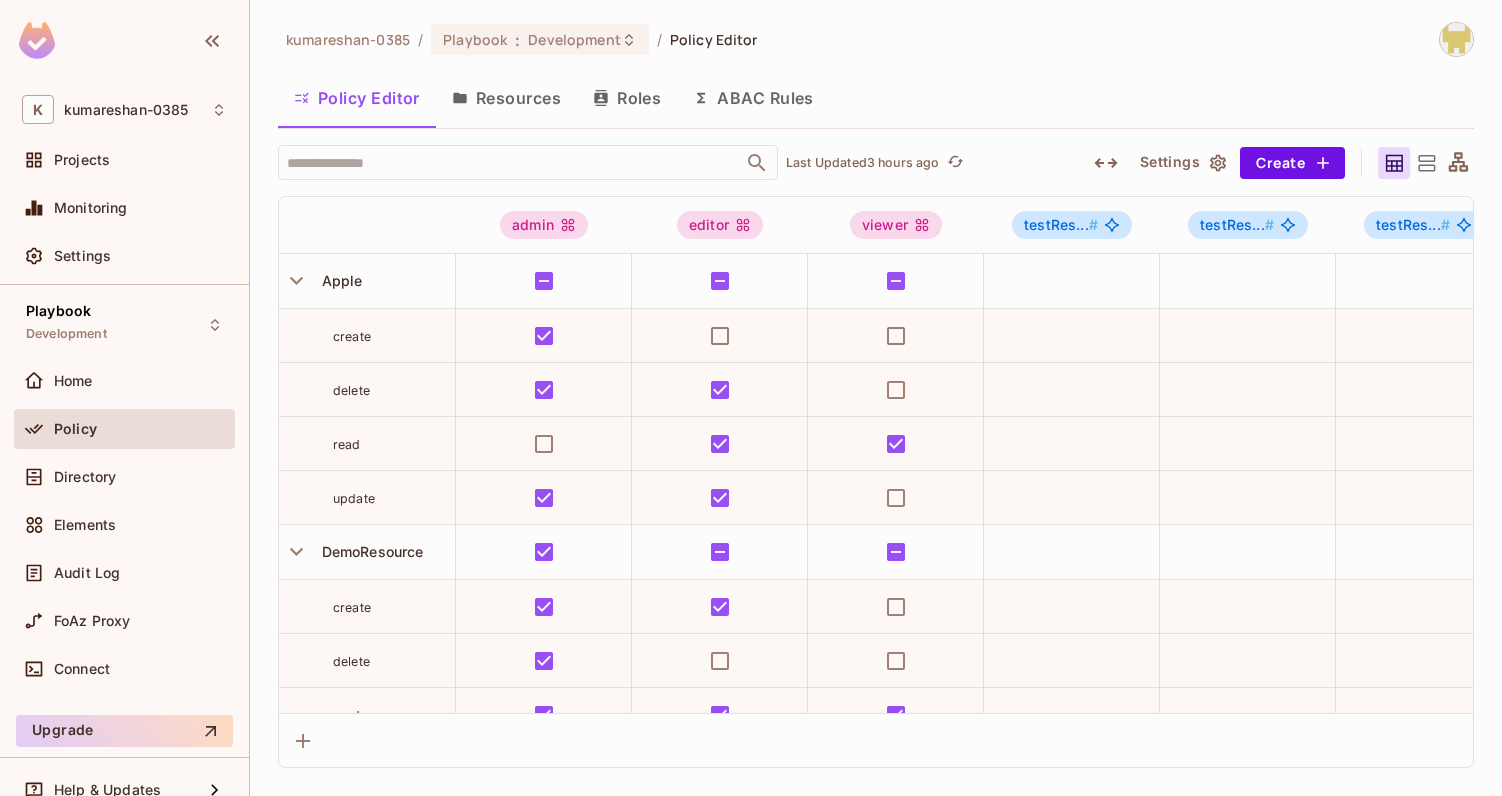 scroll, scrollTop: 0, scrollLeft: 0, axis: both 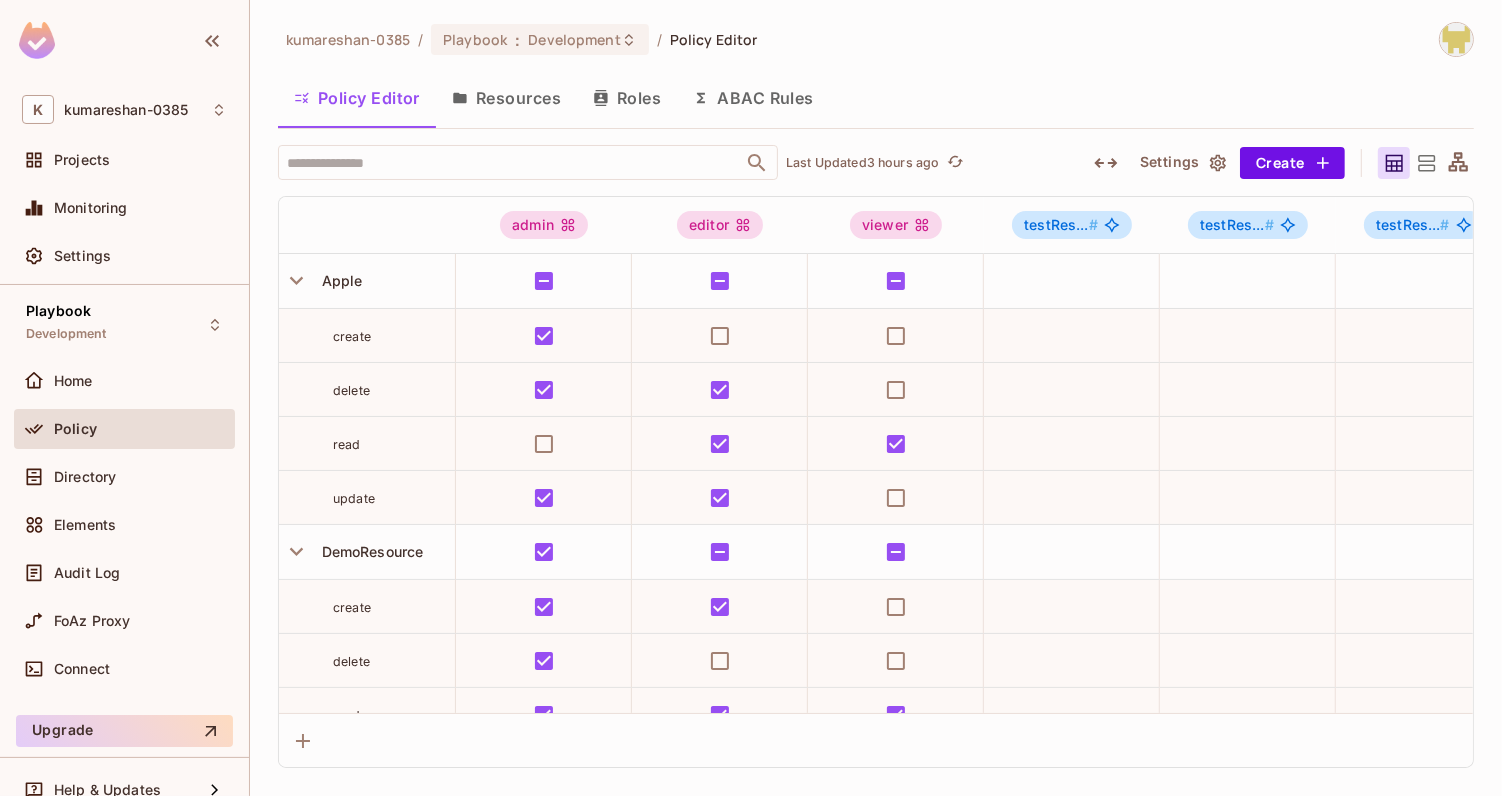 click on "FoAz Proxy" at bounding box center [140, 621] 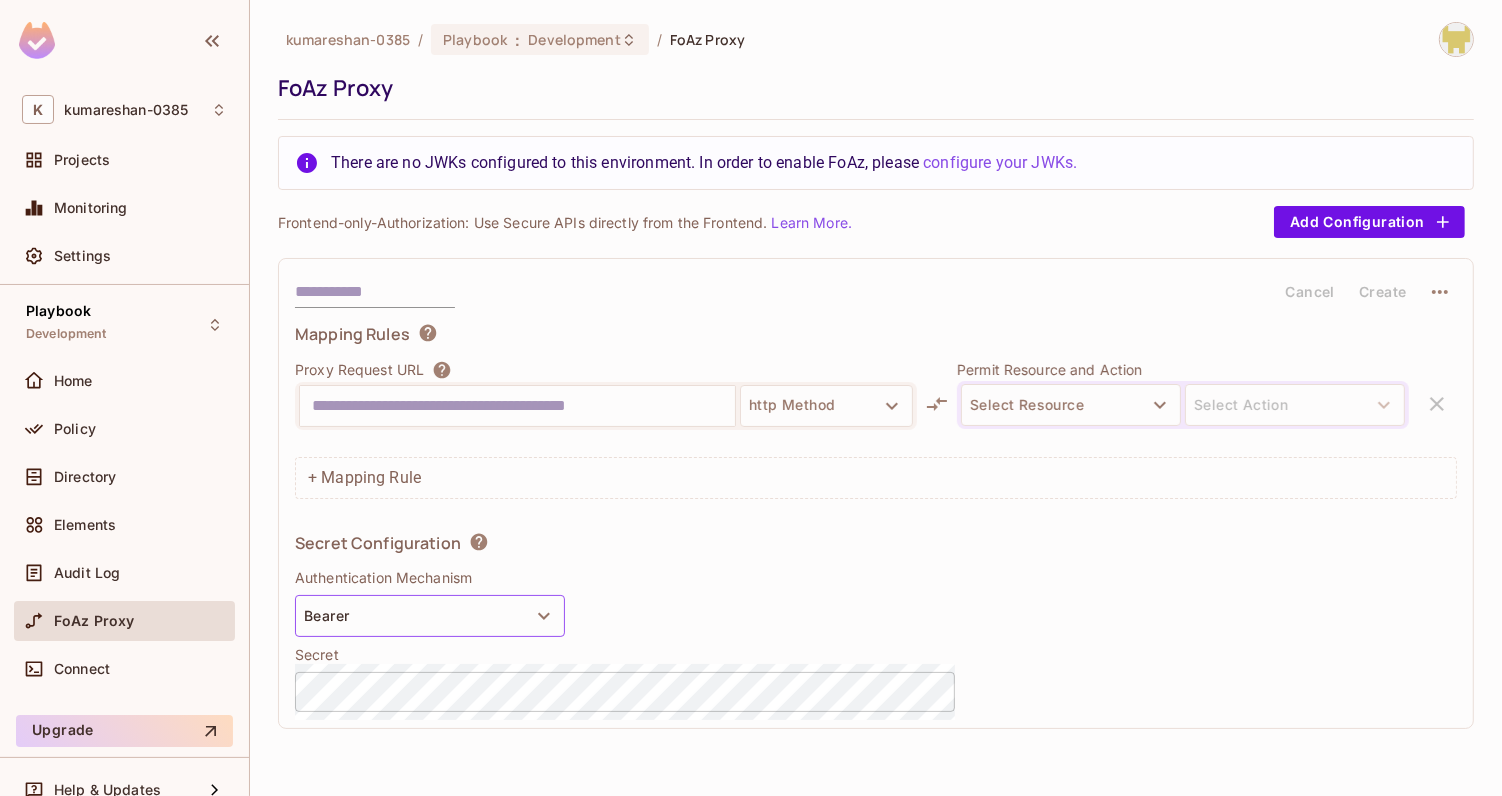 click on "Bearer" at bounding box center (430, 616) 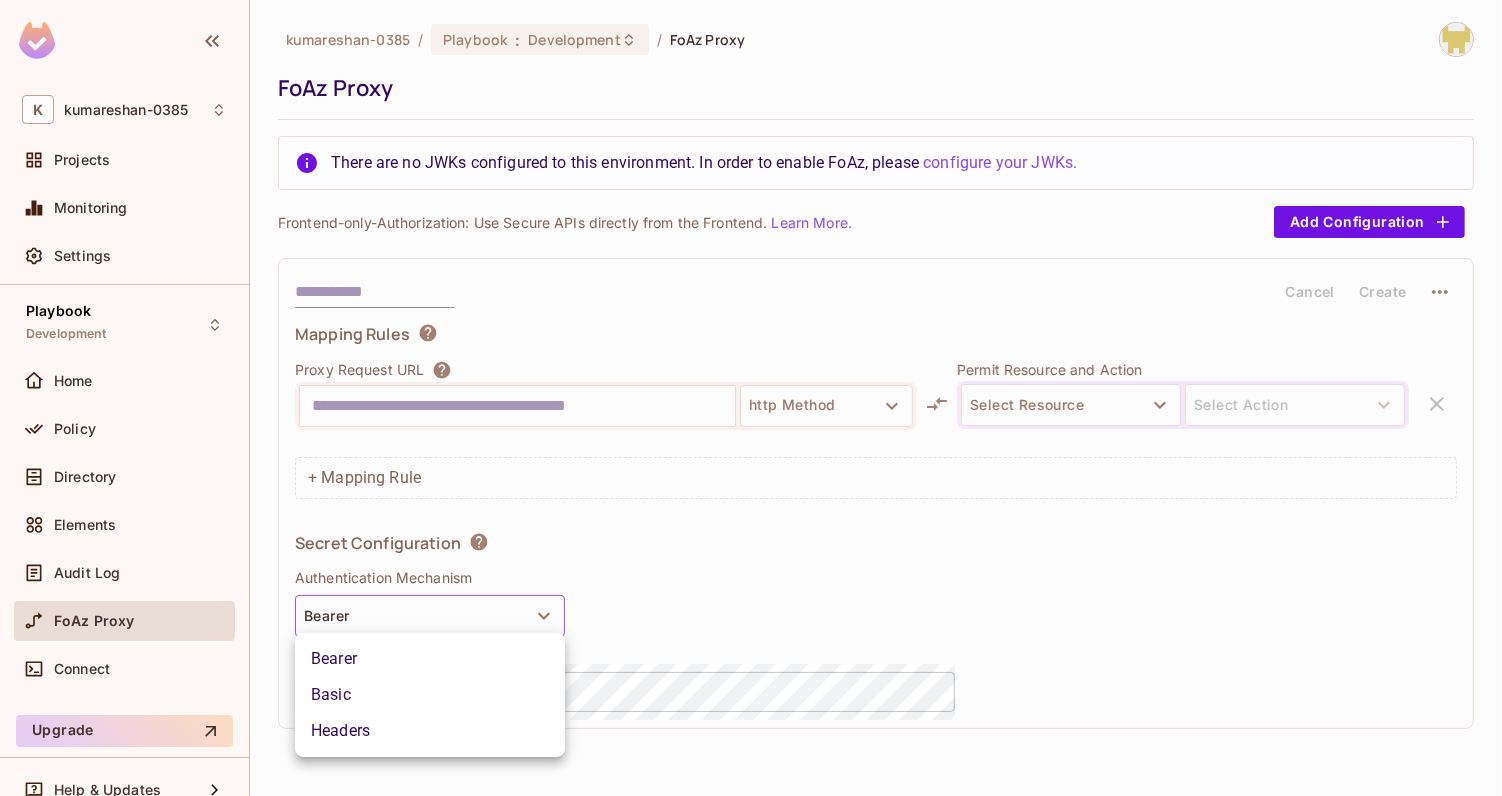 click at bounding box center (751, 398) 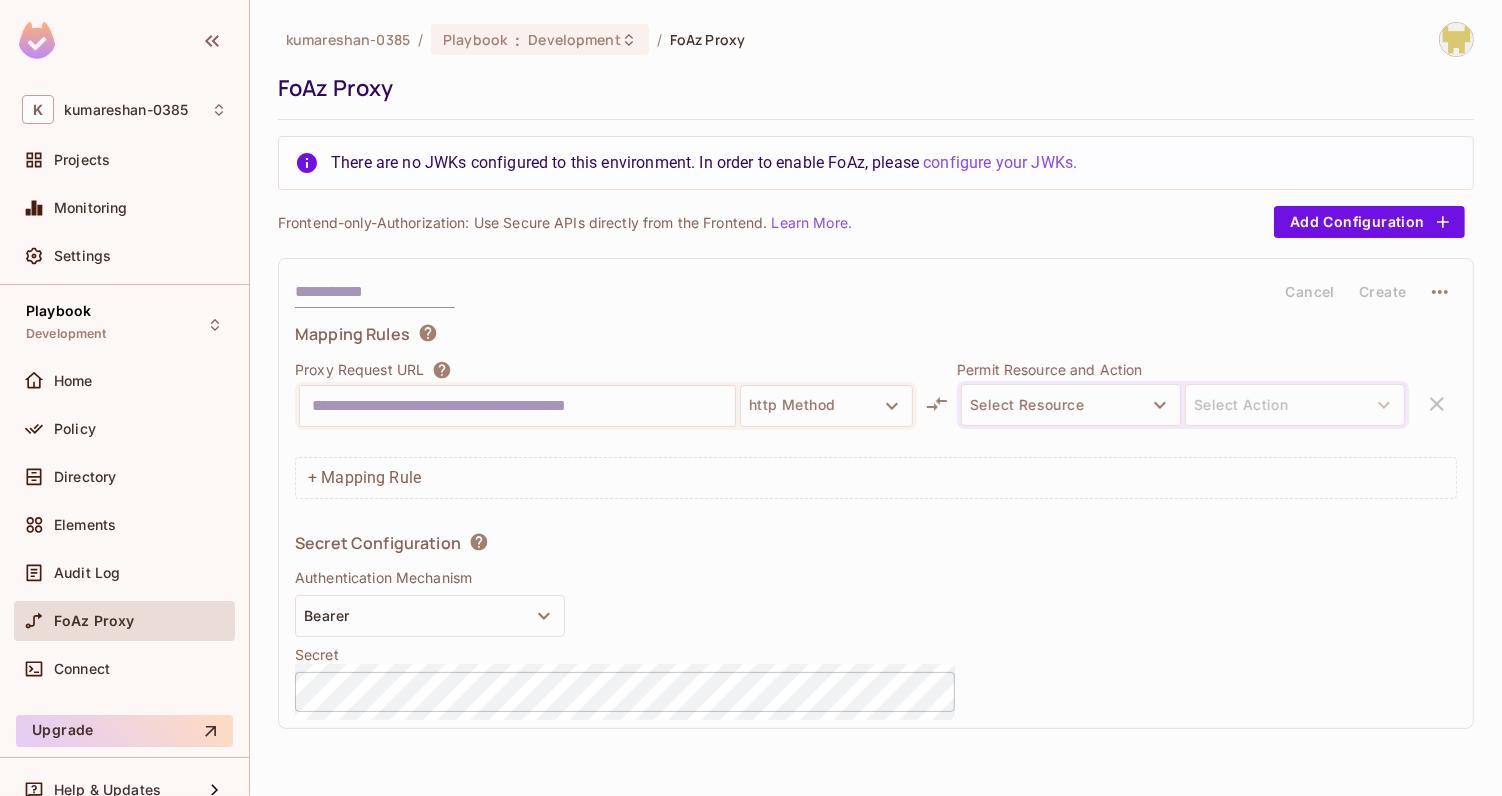 click on "Secret Configuration Authentication Mechanism Bearer Secret ​" at bounding box center [625, 622] 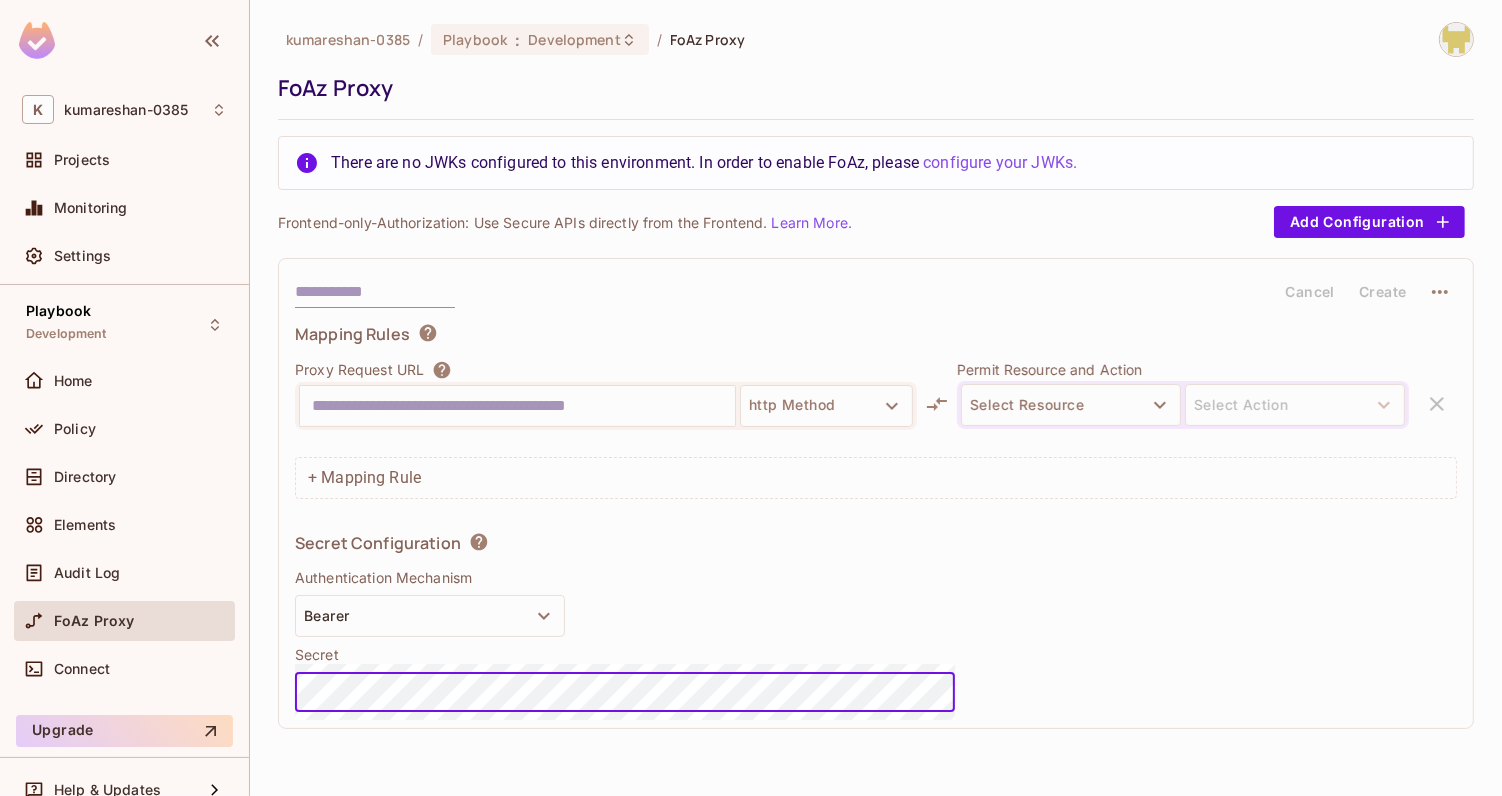 click on "Secret Configuration Authentication Mechanism Bearer Secret ​" at bounding box center [625, 622] 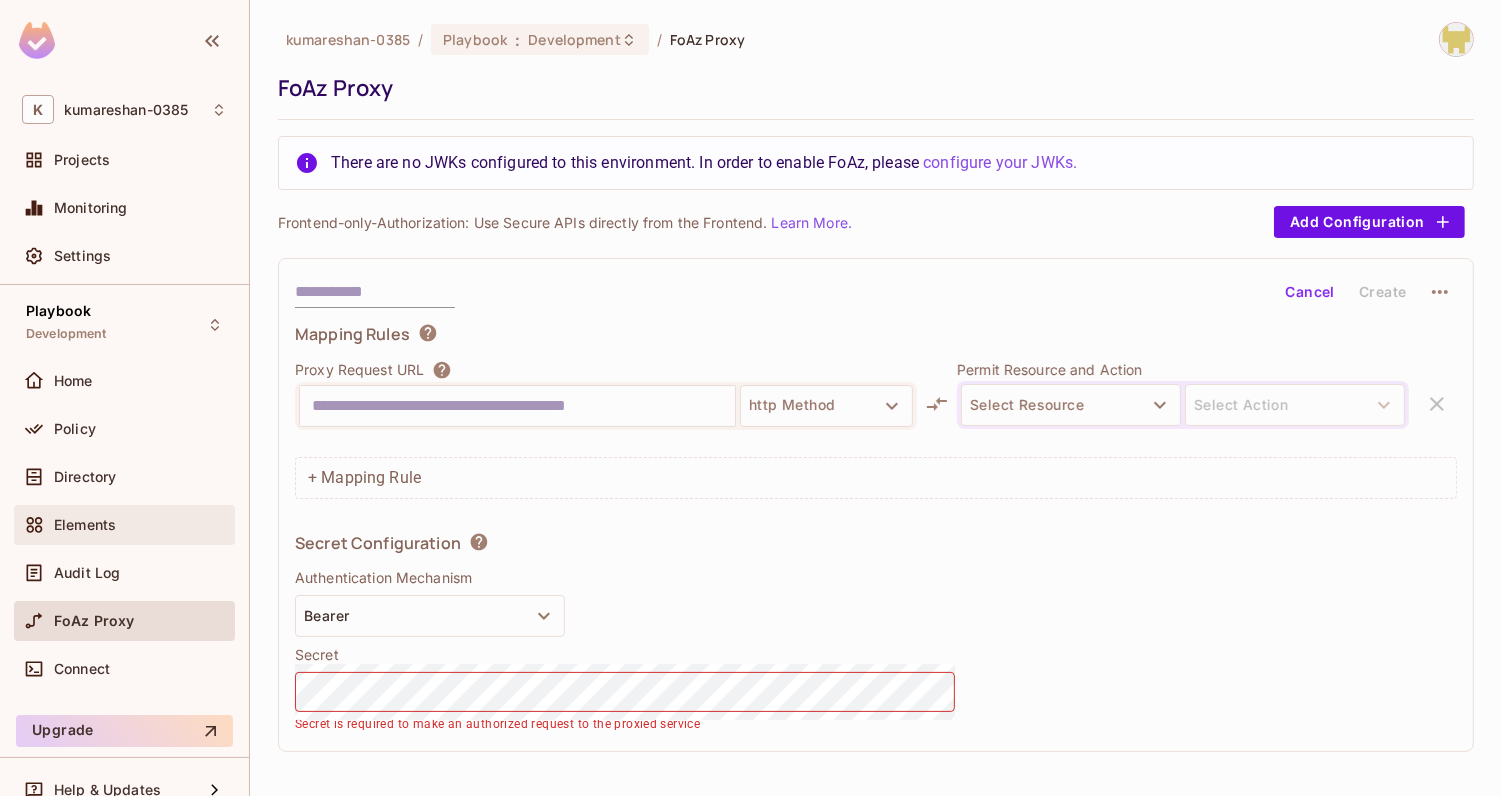 click on "Elements" at bounding box center [140, 525] 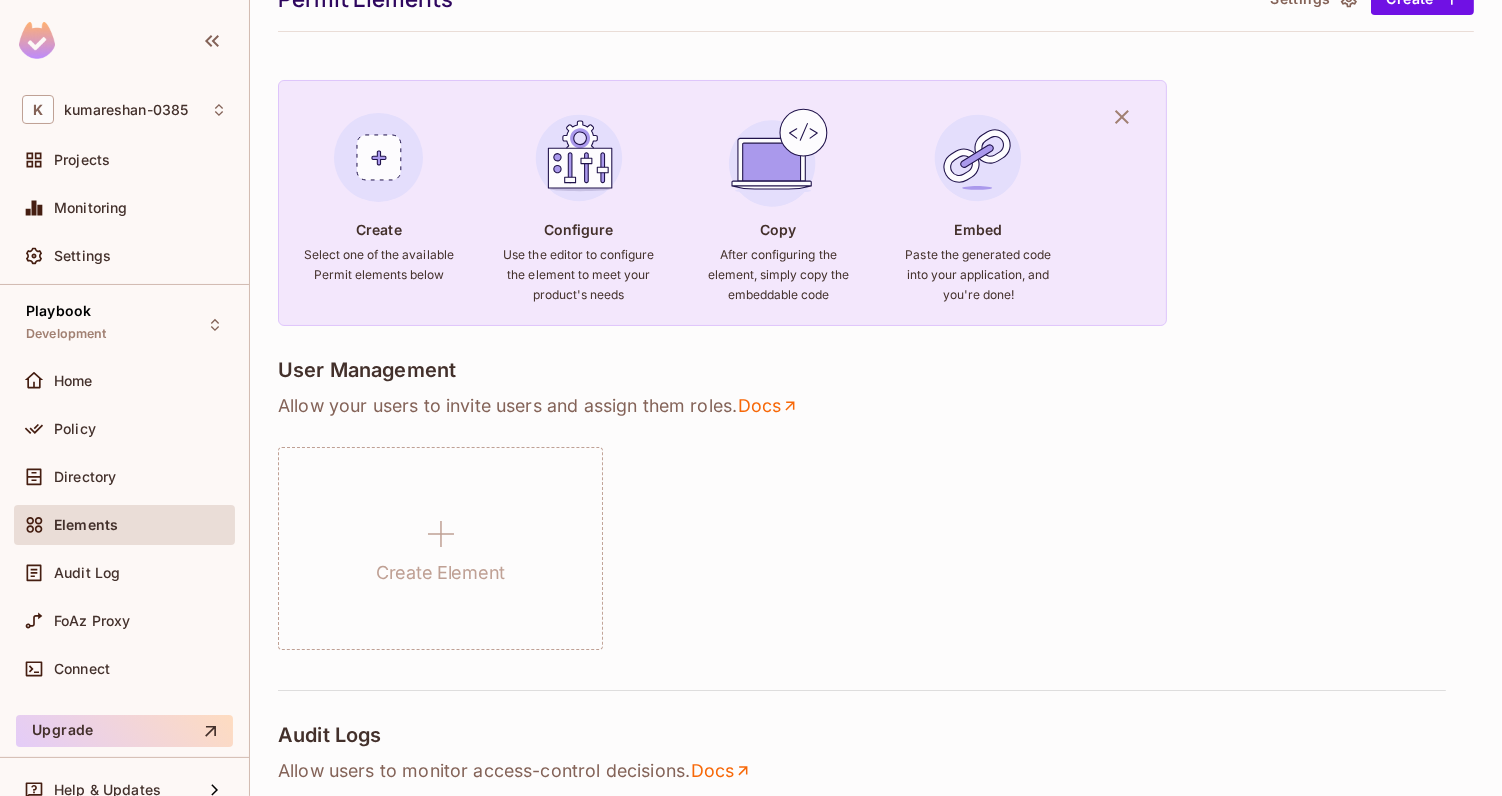 scroll, scrollTop: 28, scrollLeft: 0, axis: vertical 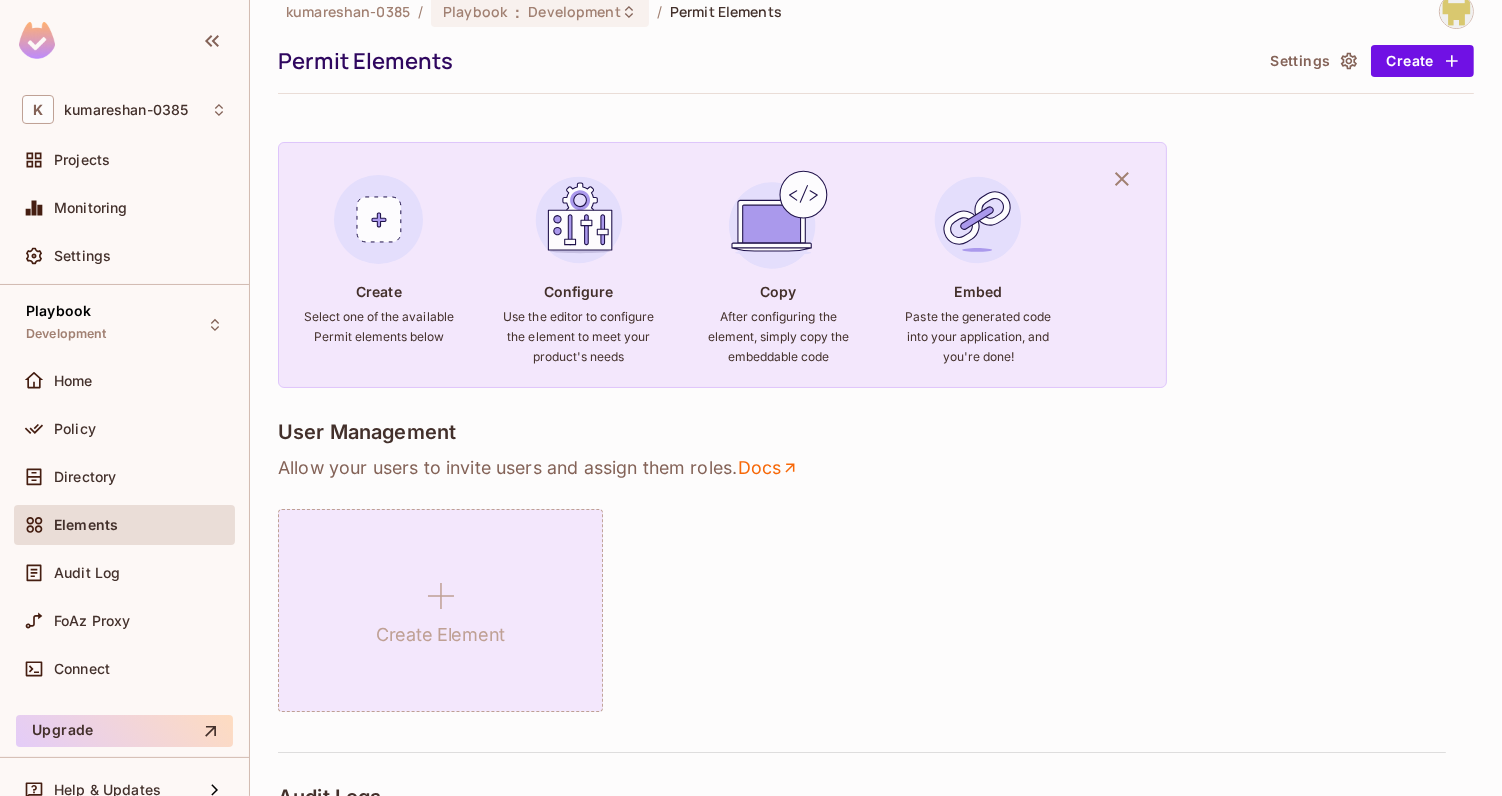 click on "Create Element" at bounding box center (440, 610) 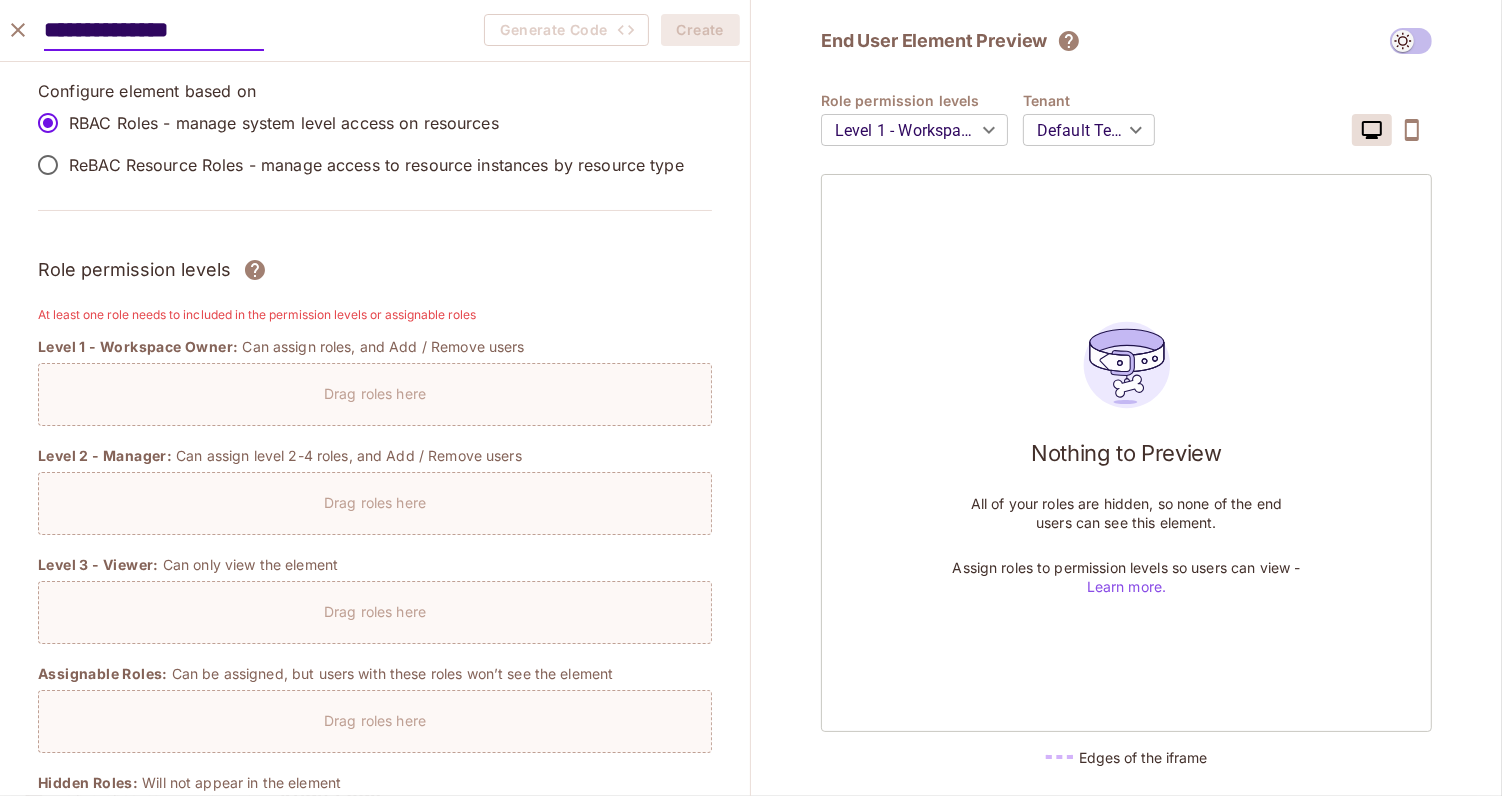 click on "**********" at bounding box center (154, 30) 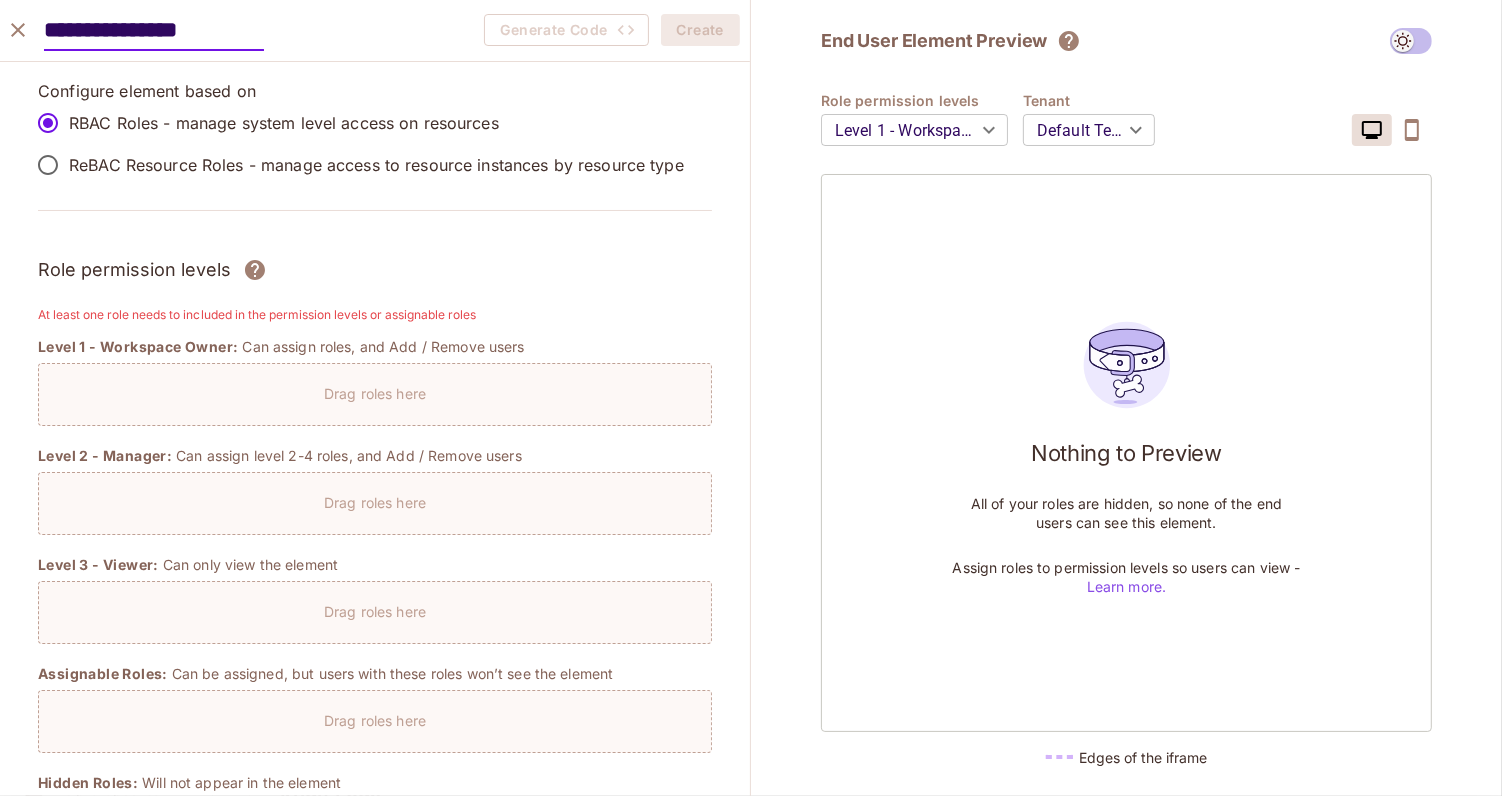 click on "**********" at bounding box center [154, 30] 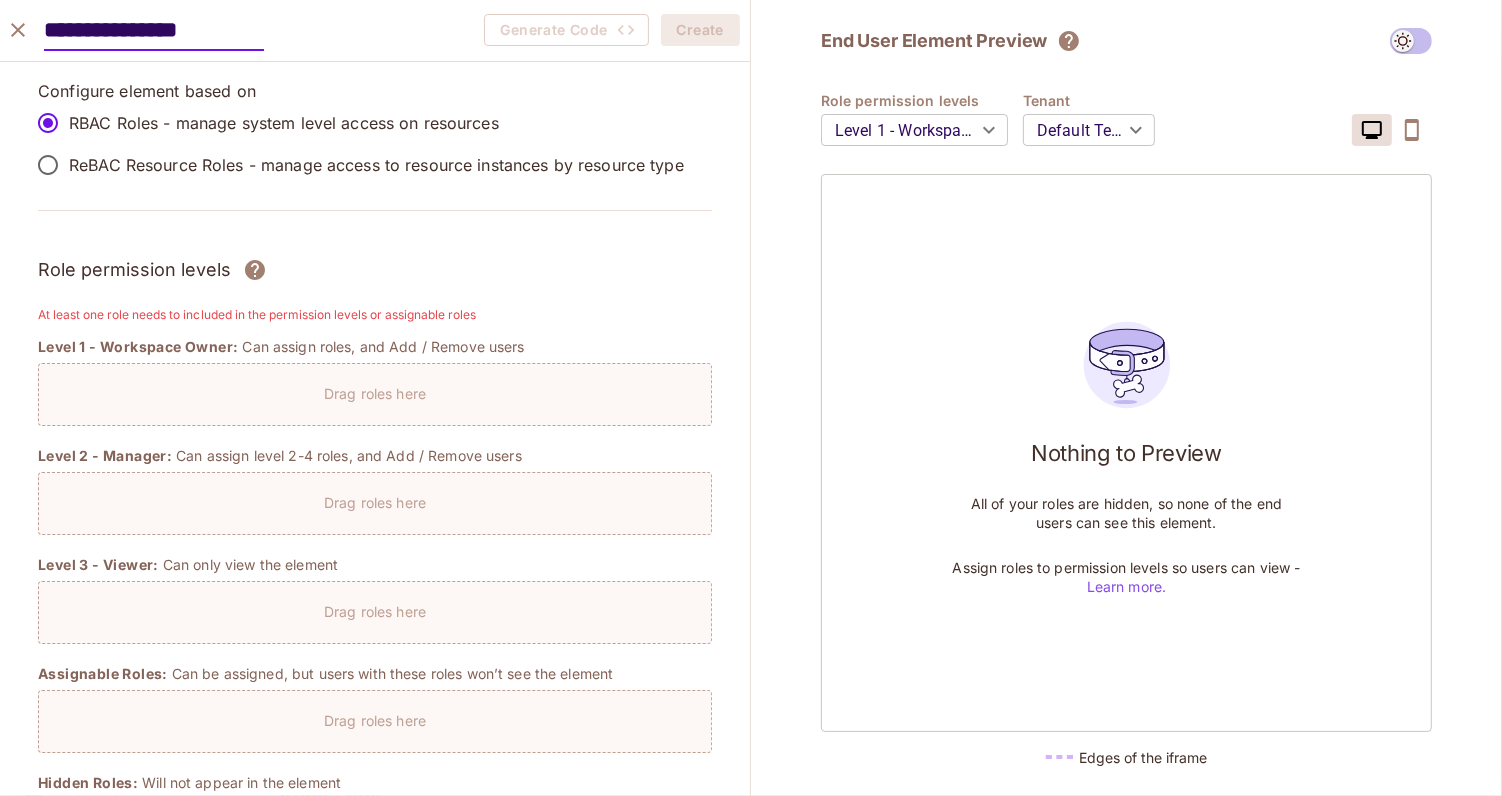 click on "**********" at bounding box center (154, 30) 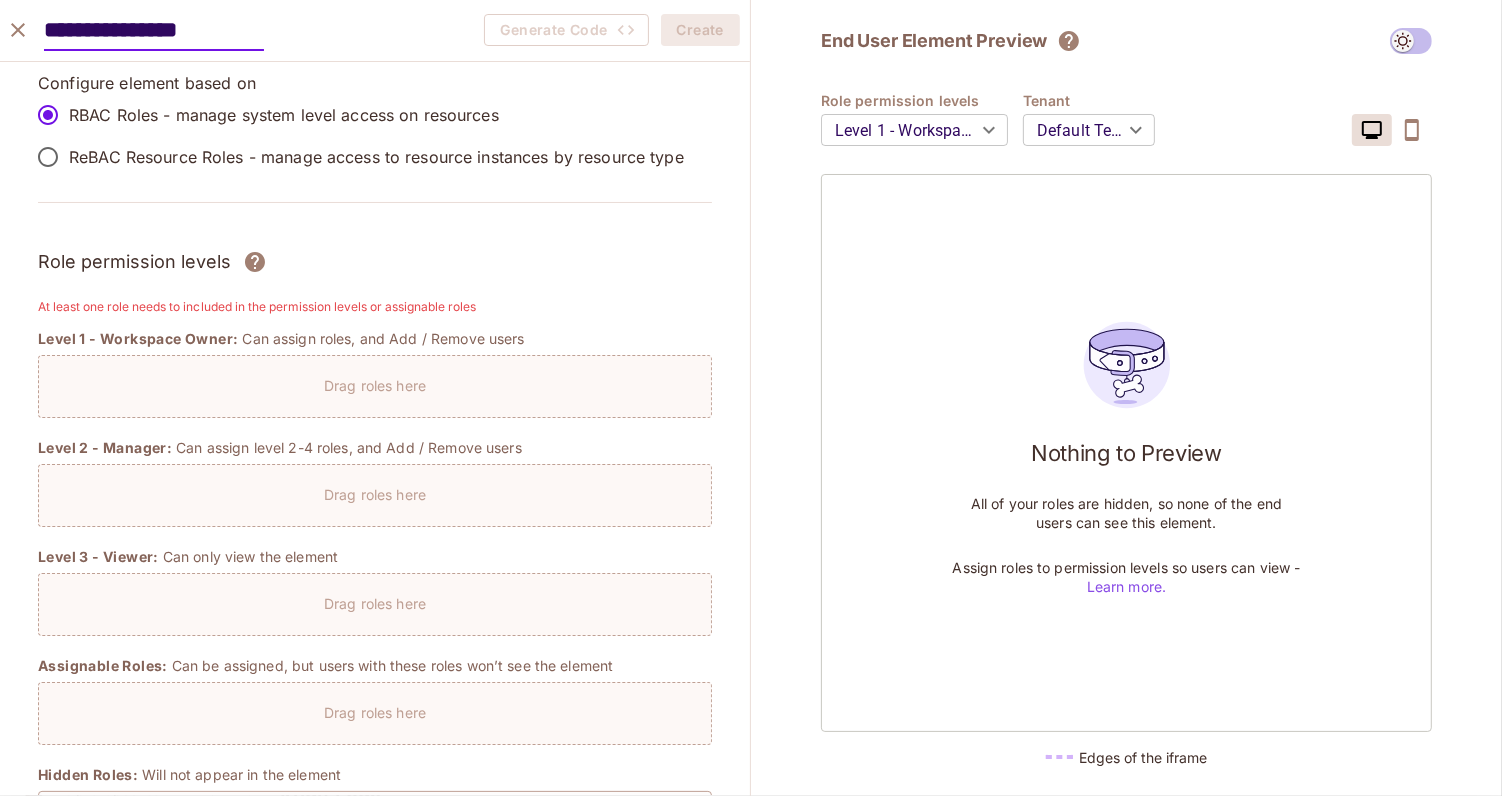 scroll, scrollTop: 6, scrollLeft: 0, axis: vertical 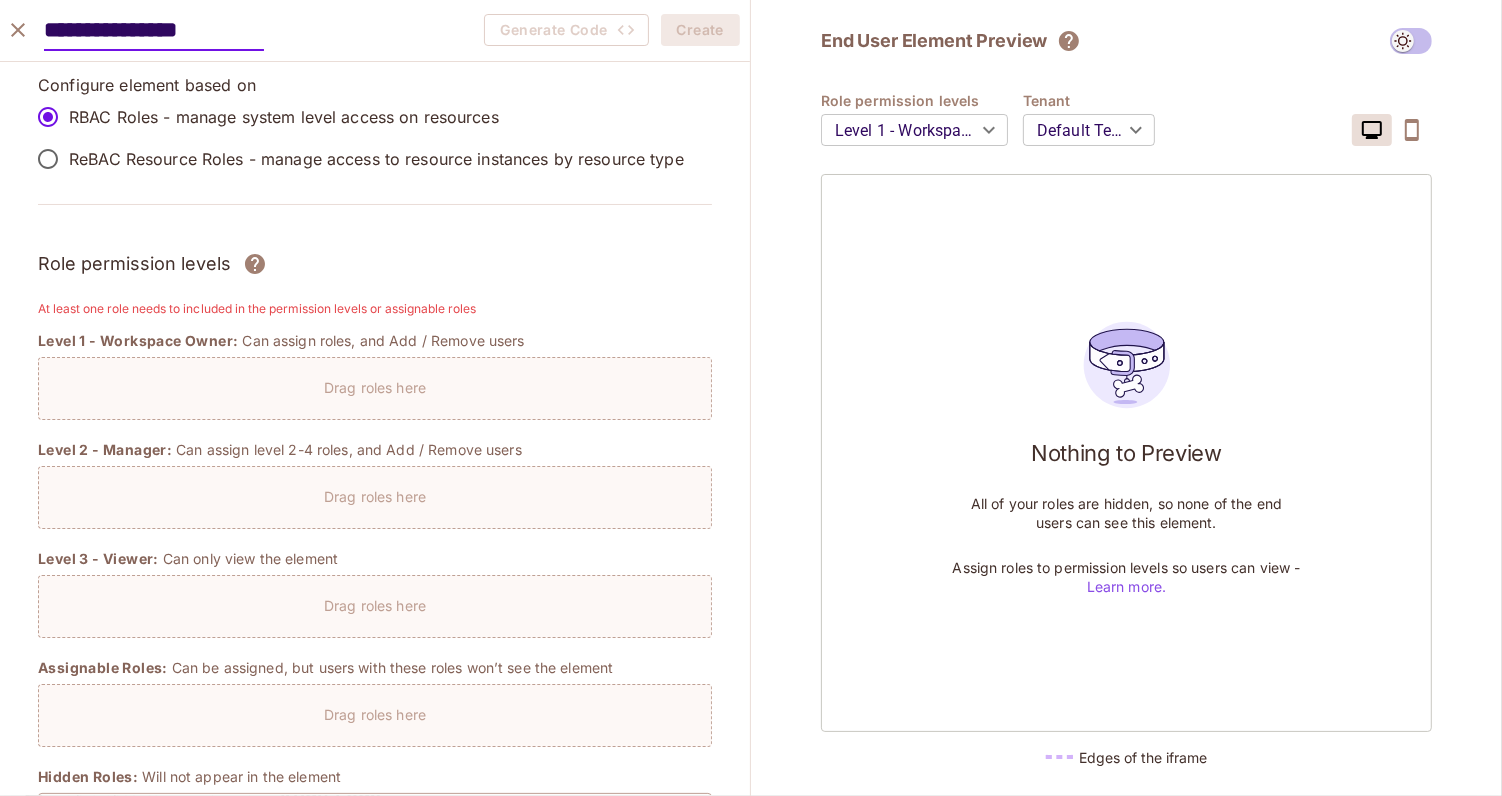 type on "**********" 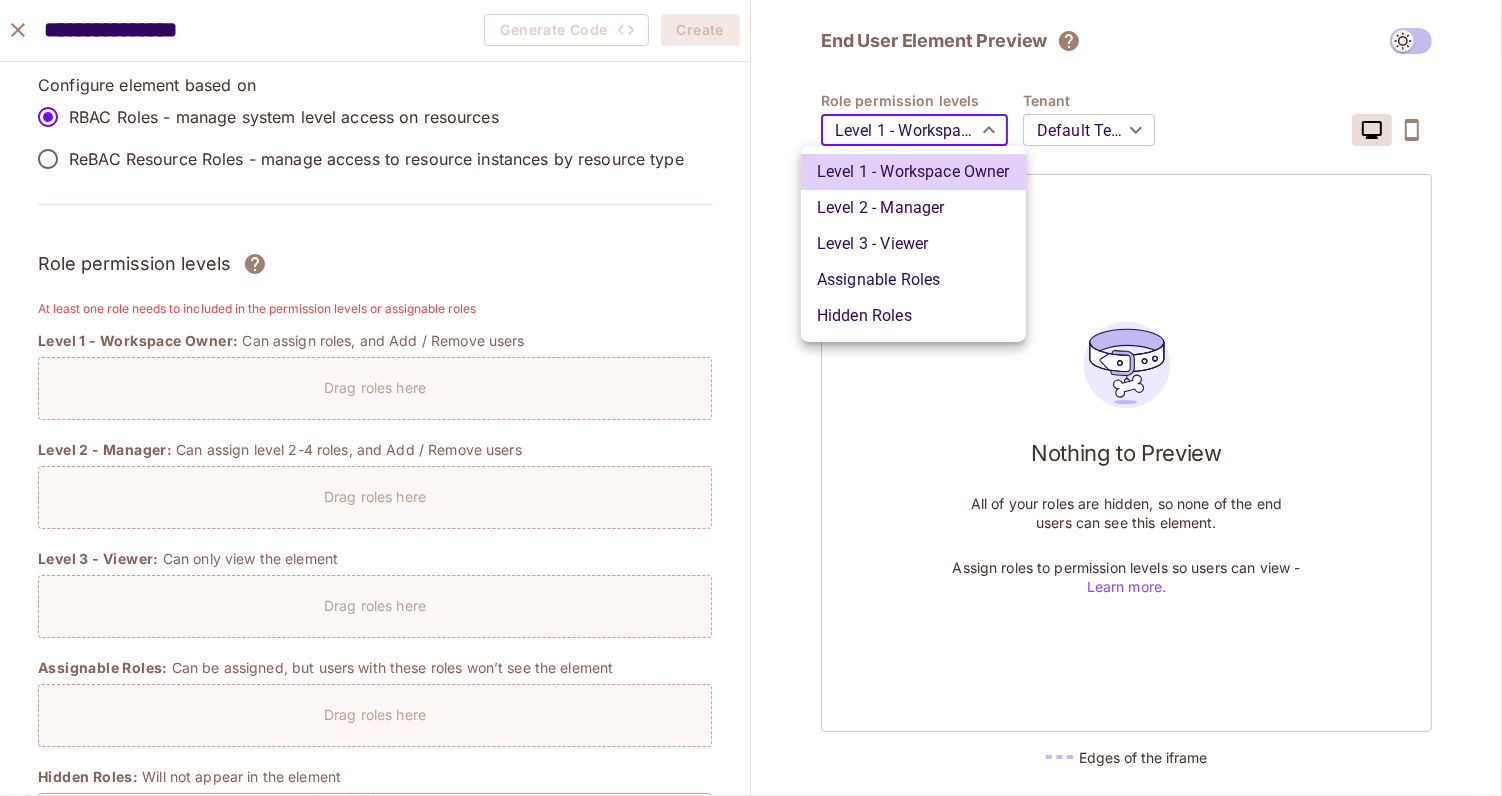 click at bounding box center (751, 398) 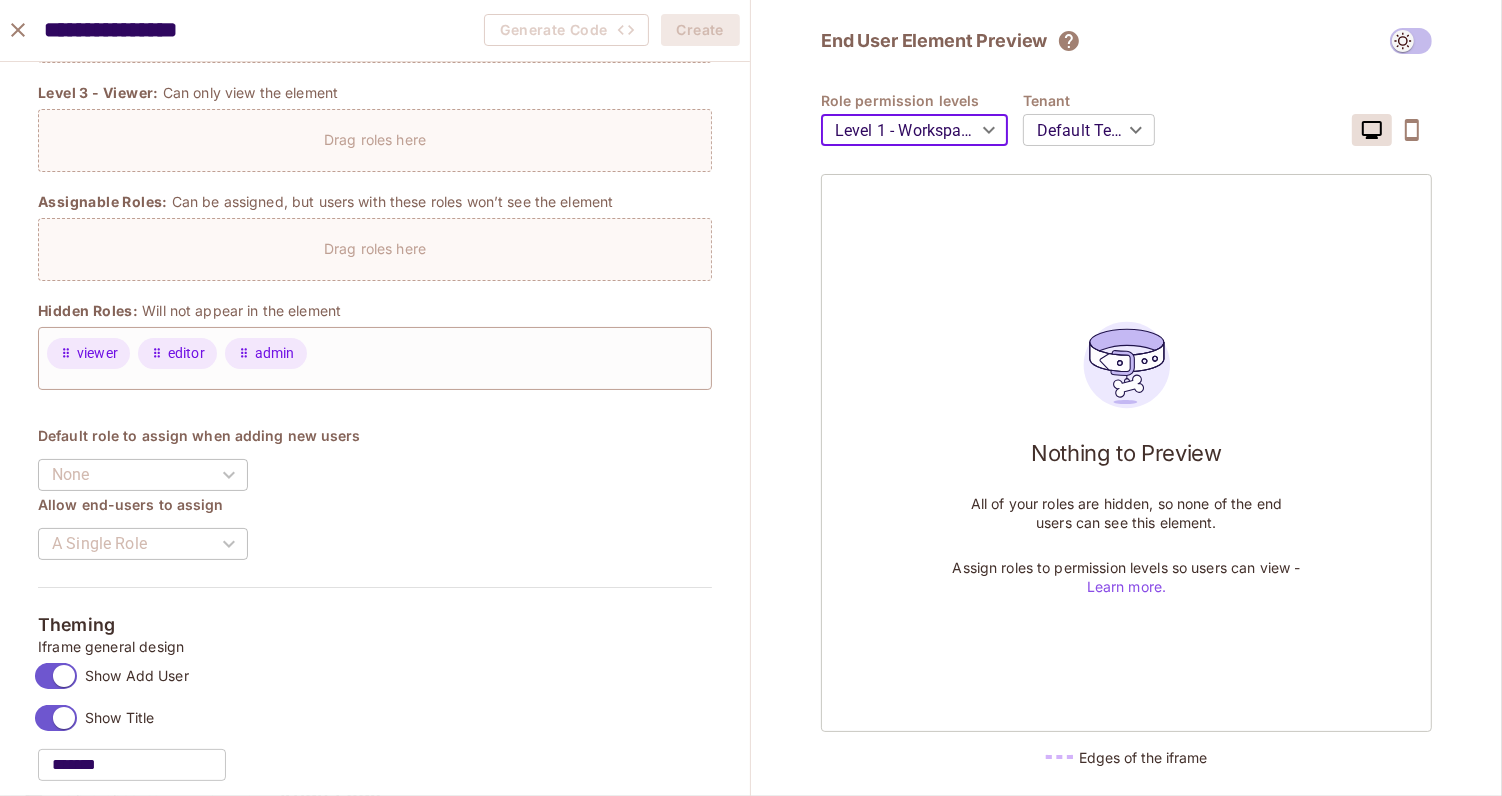 scroll, scrollTop: 420, scrollLeft: 0, axis: vertical 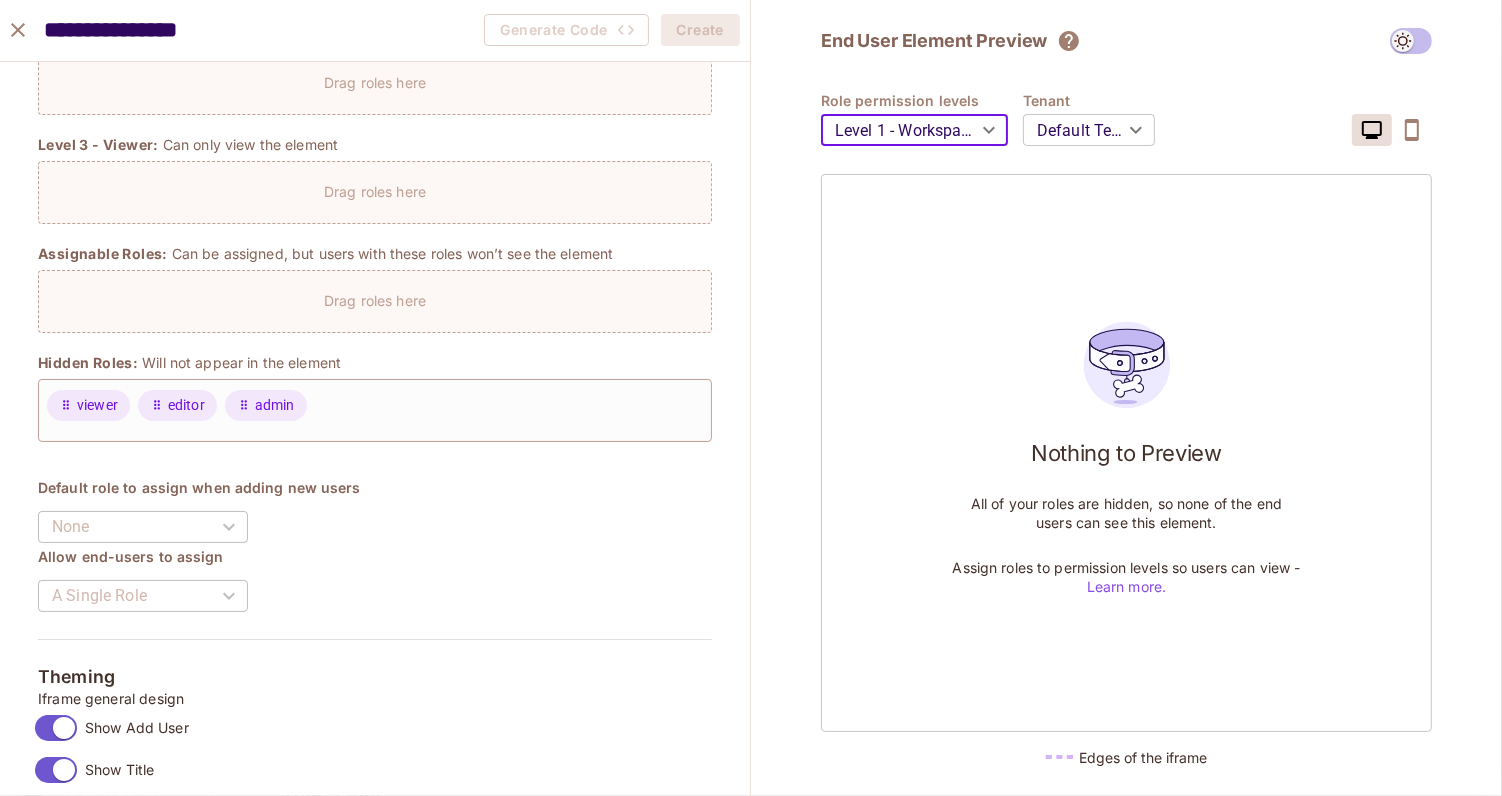 click on "viewer editor admin" at bounding box center [375, 410] 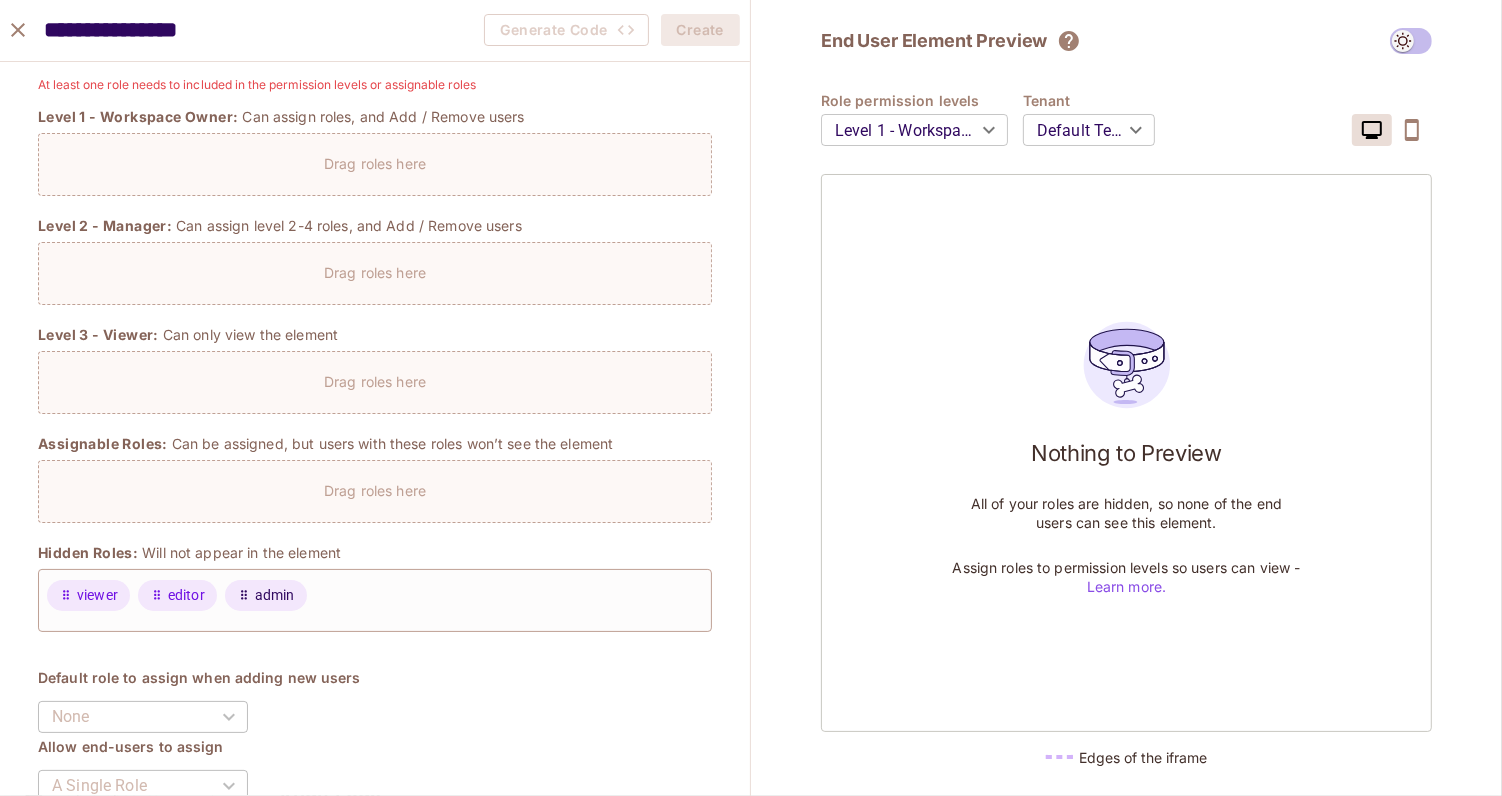 scroll, scrollTop: 228, scrollLeft: 0, axis: vertical 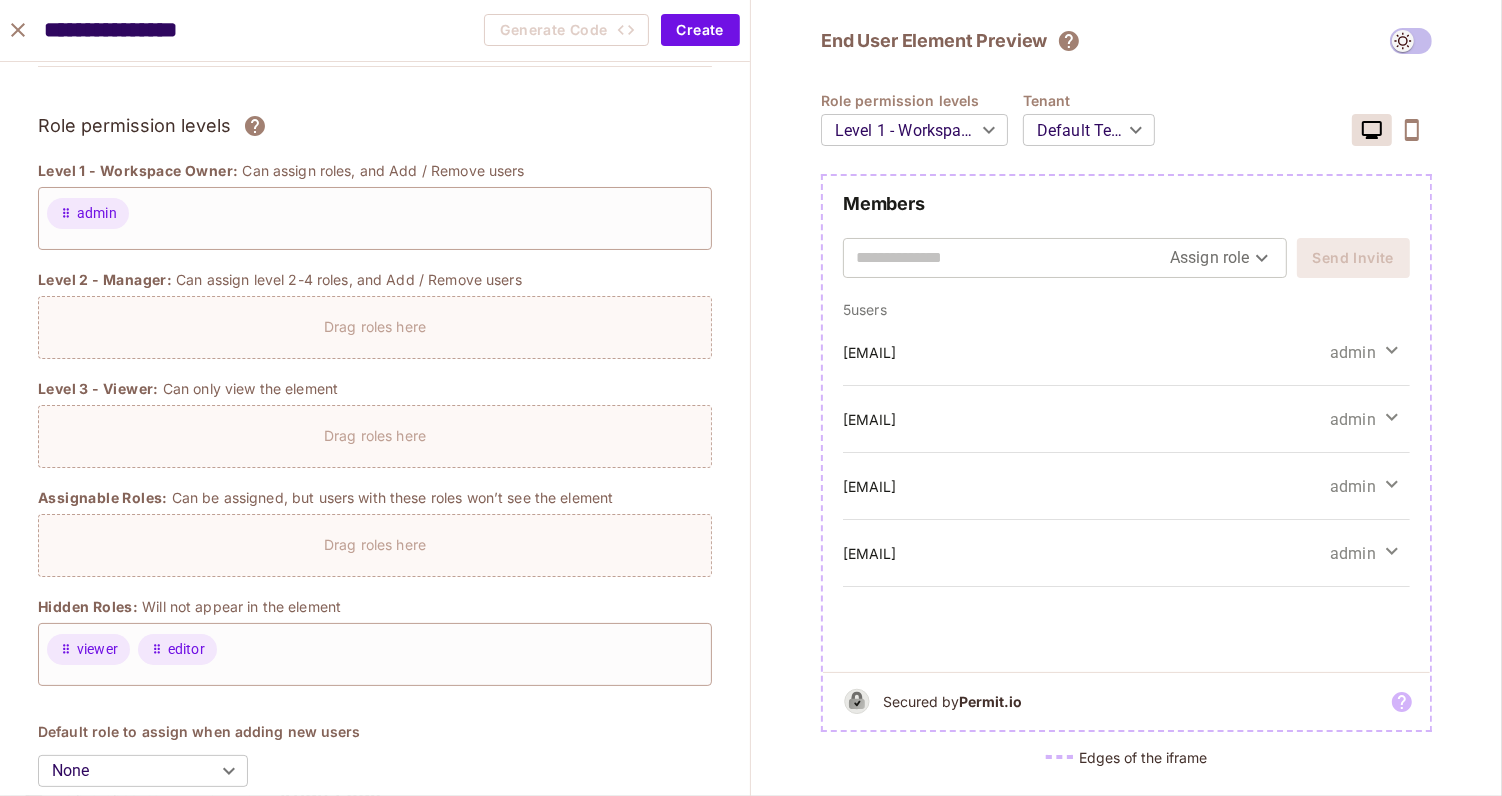 click on "Drag roles here" at bounding box center (375, 326) 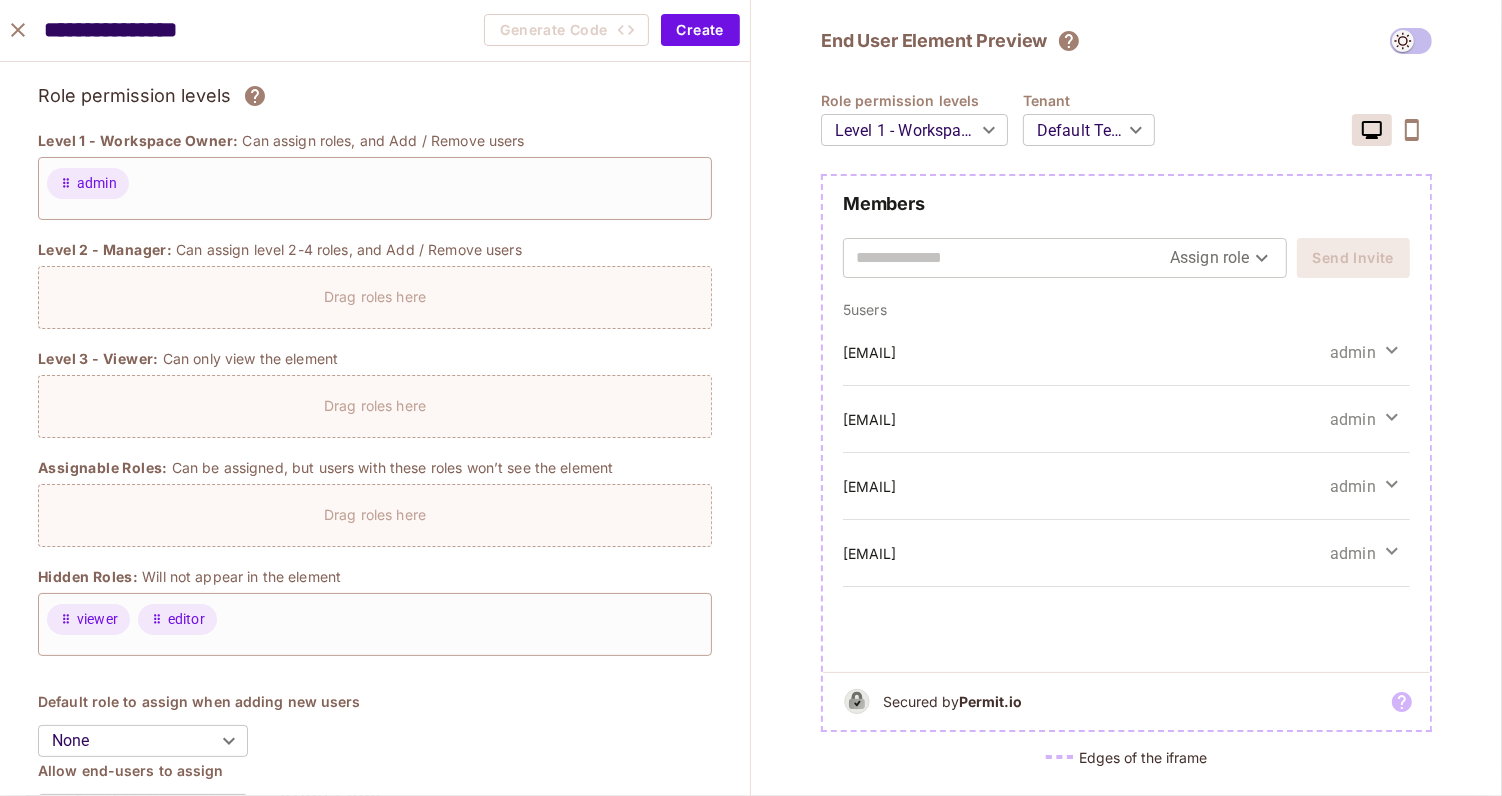 scroll, scrollTop: 190, scrollLeft: 0, axis: vertical 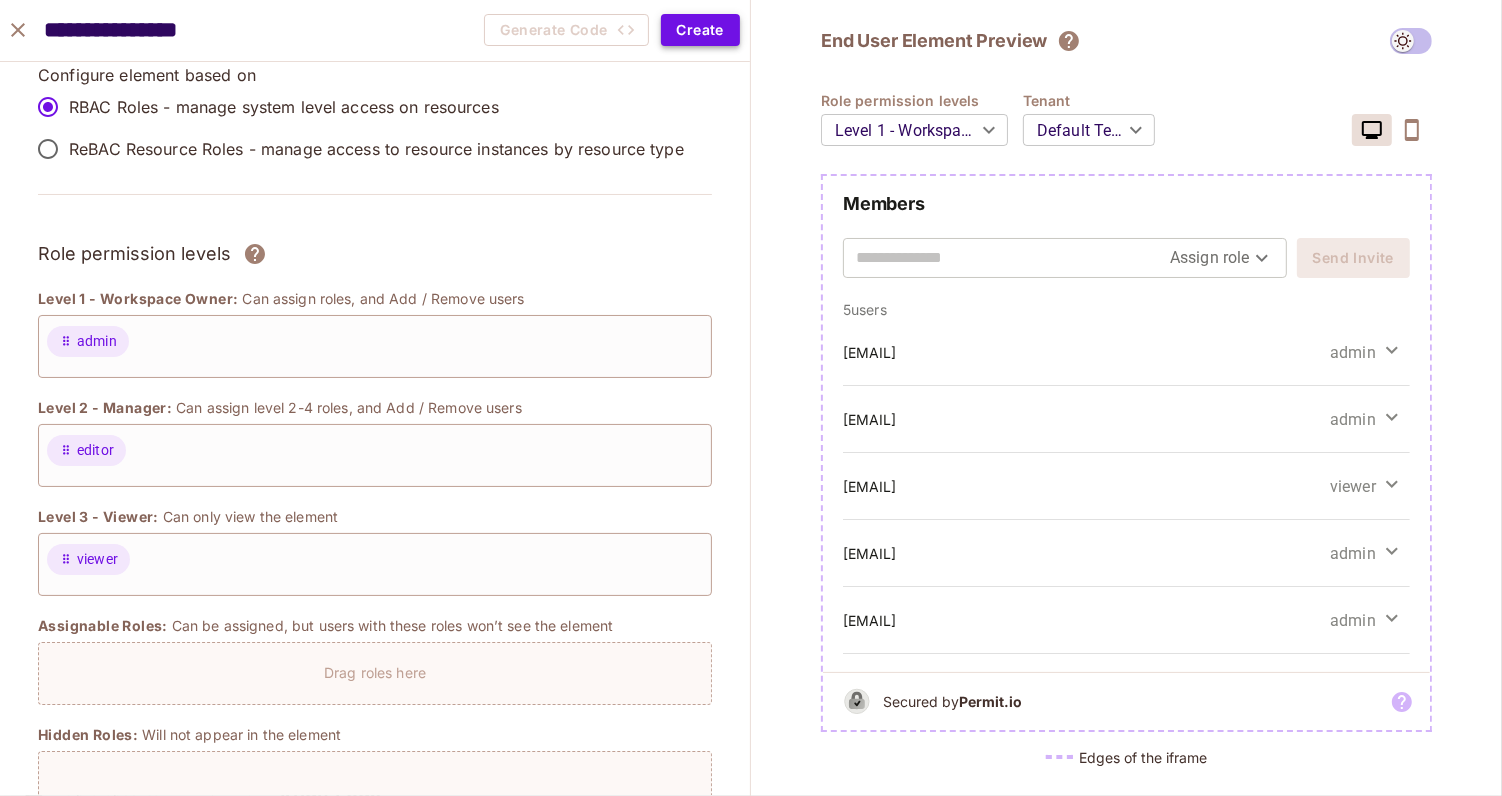 click on "Create" at bounding box center [700, 30] 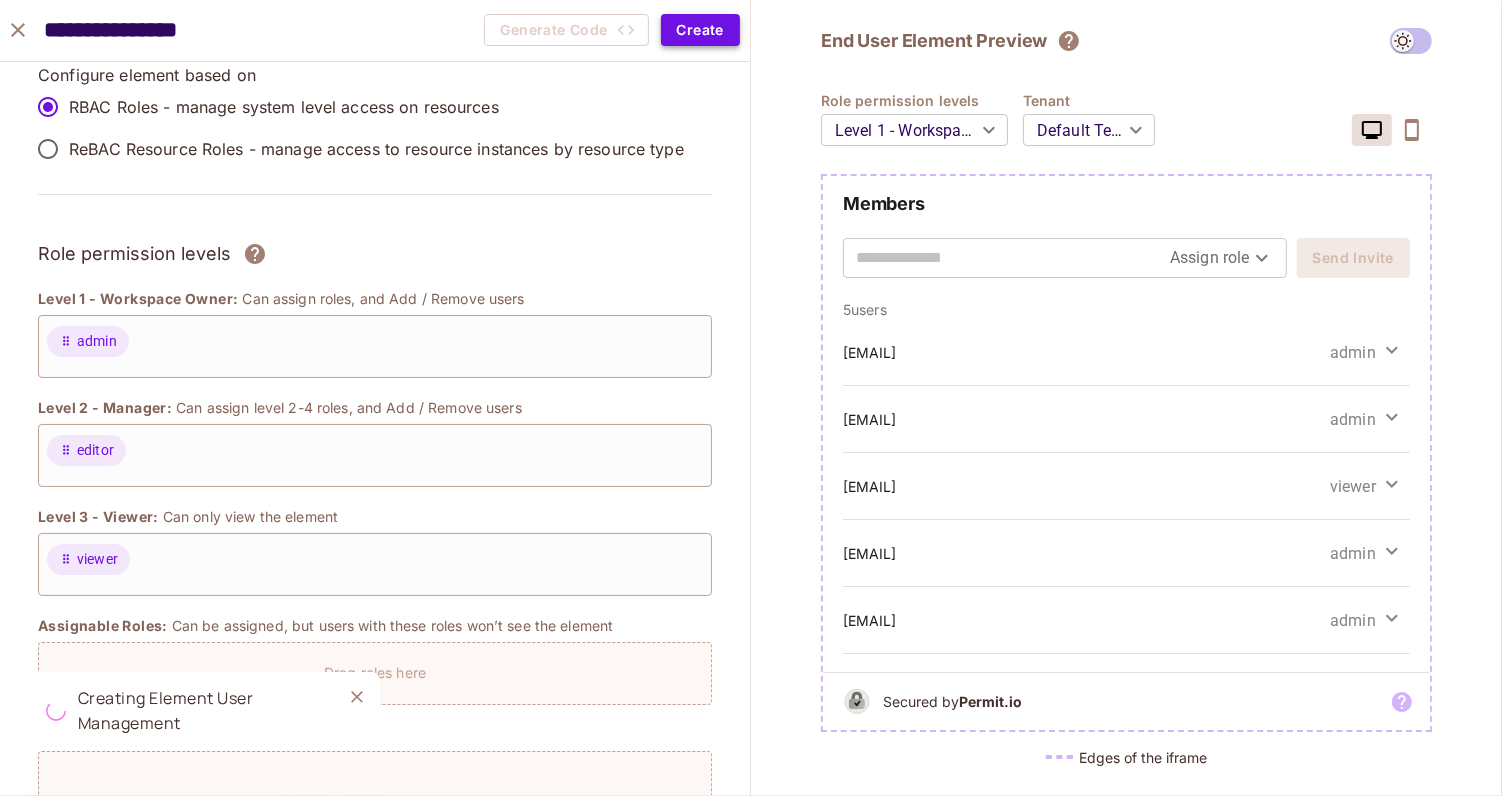 type 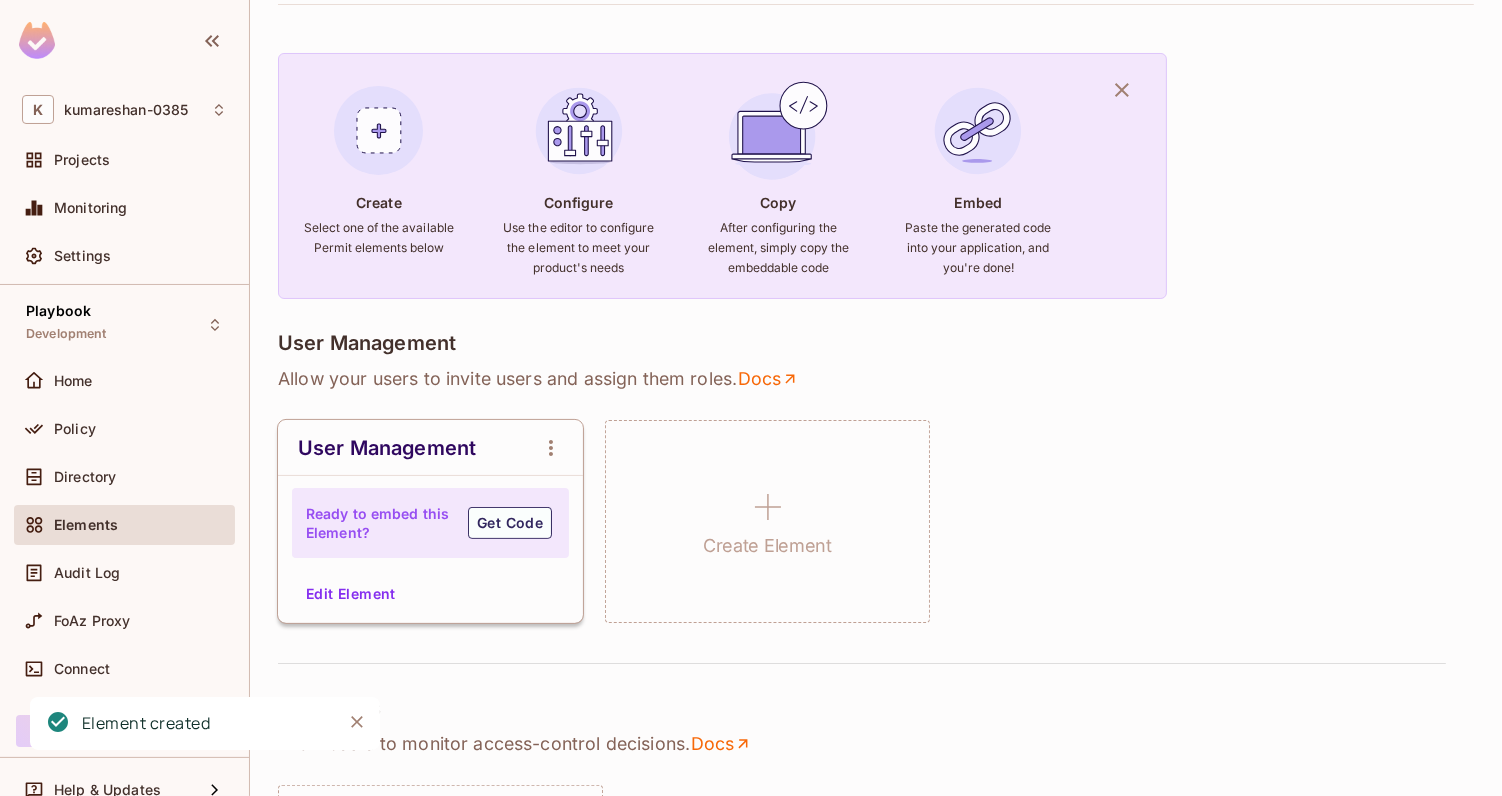 scroll, scrollTop: 120, scrollLeft: 0, axis: vertical 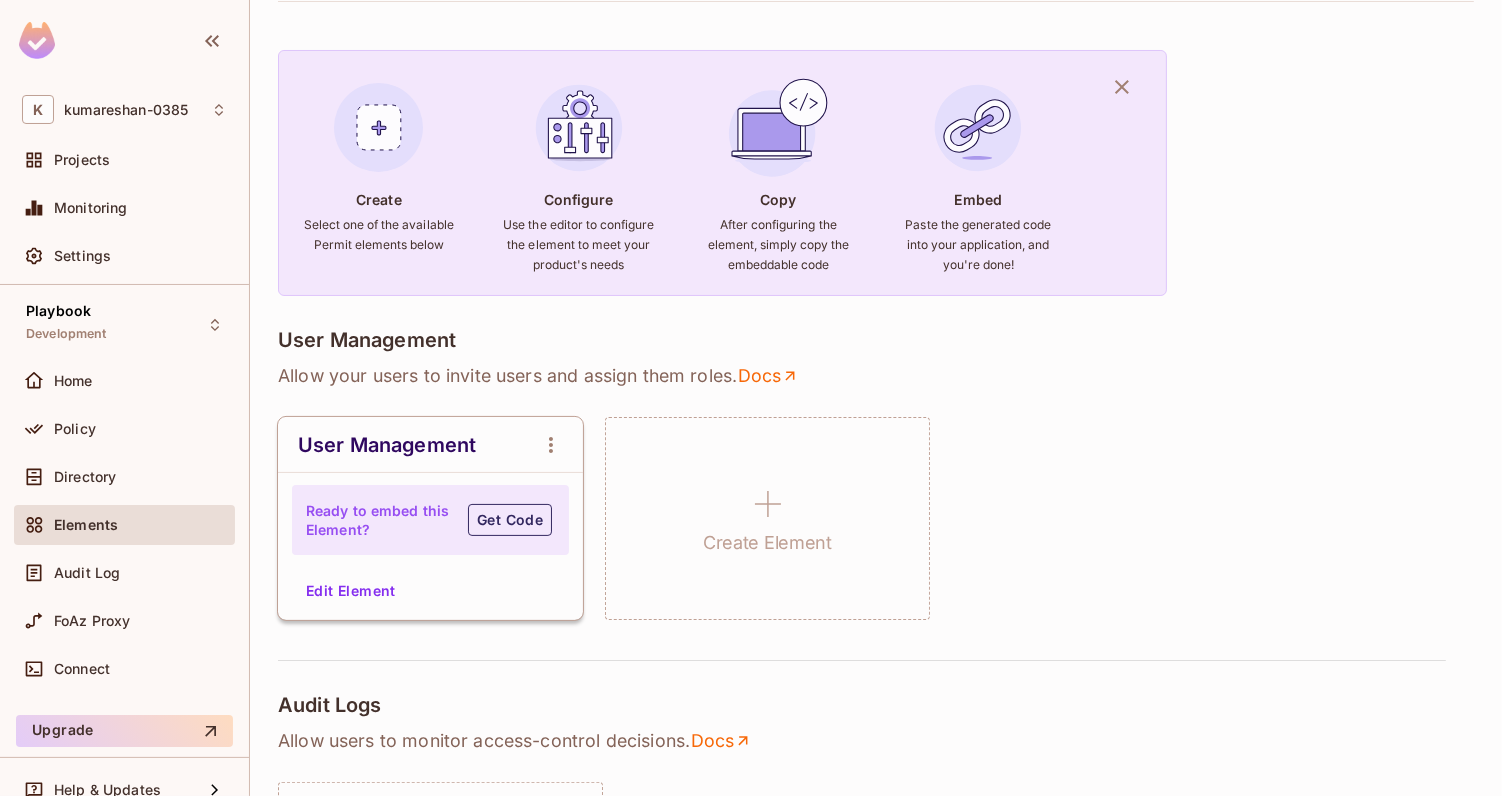 click on "Get Code" at bounding box center [510, 520] 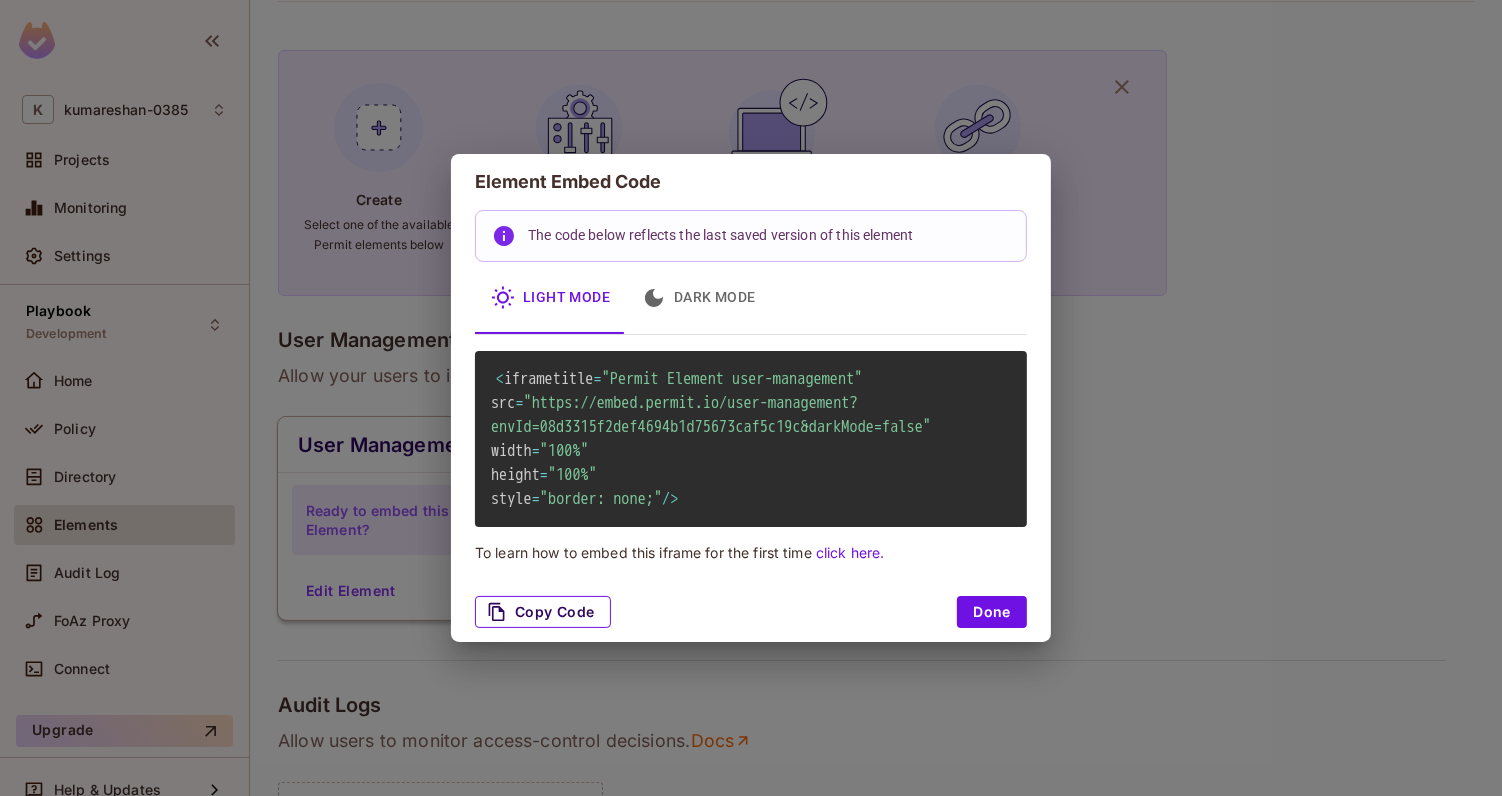 click on "Copy Code" at bounding box center [543, 612] 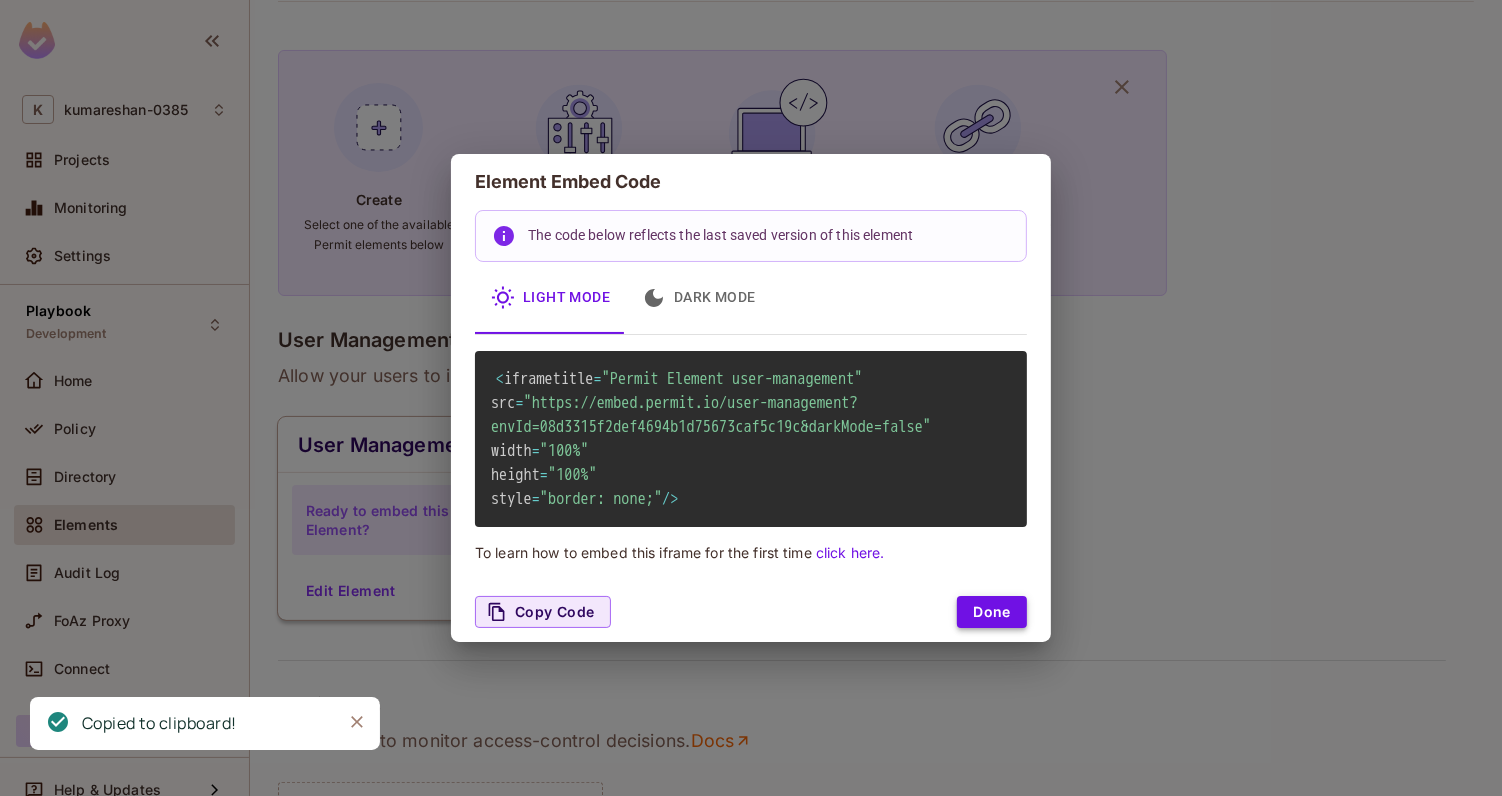 click on "Done" at bounding box center (992, 612) 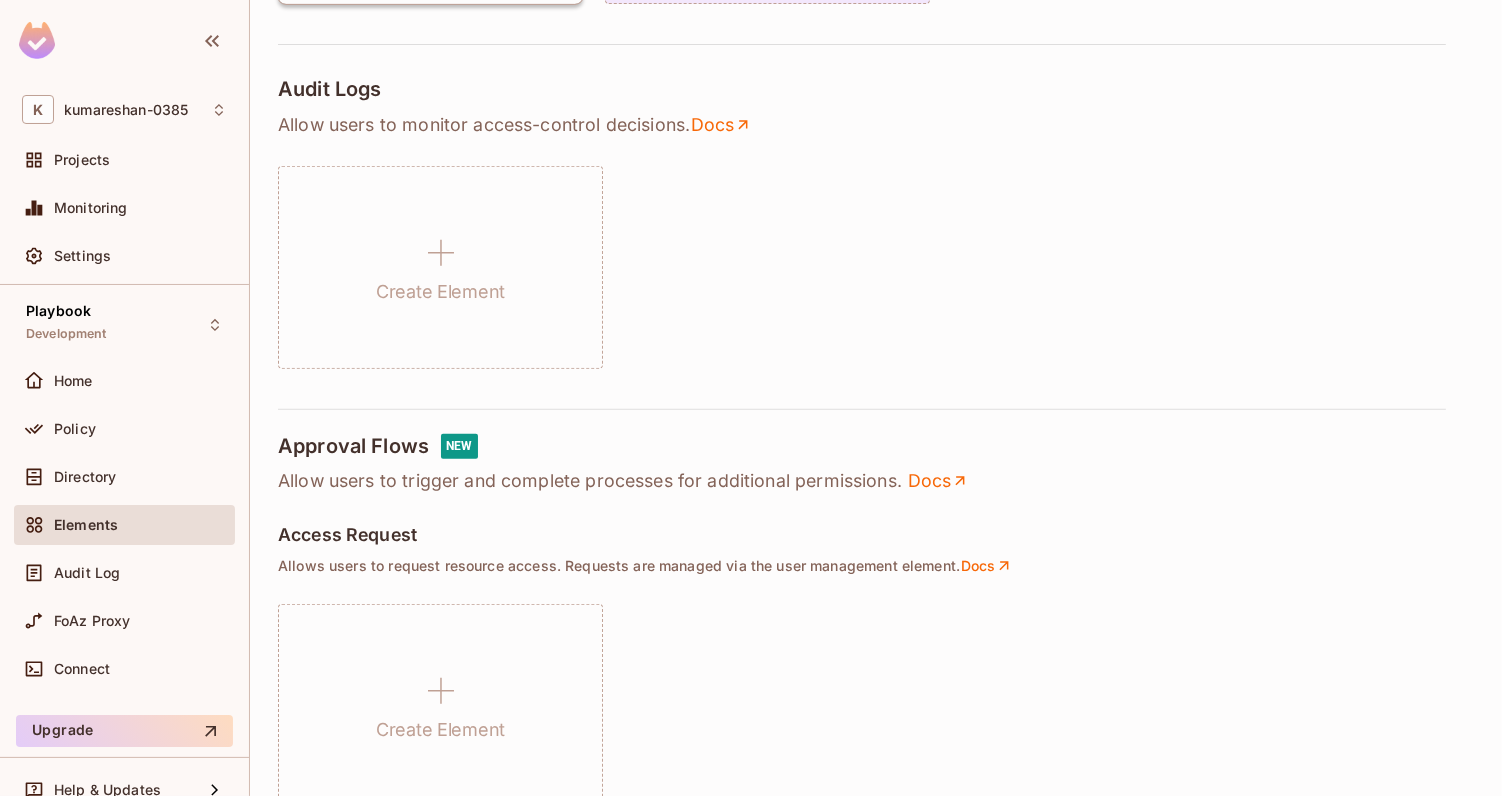 scroll, scrollTop: 630, scrollLeft: 0, axis: vertical 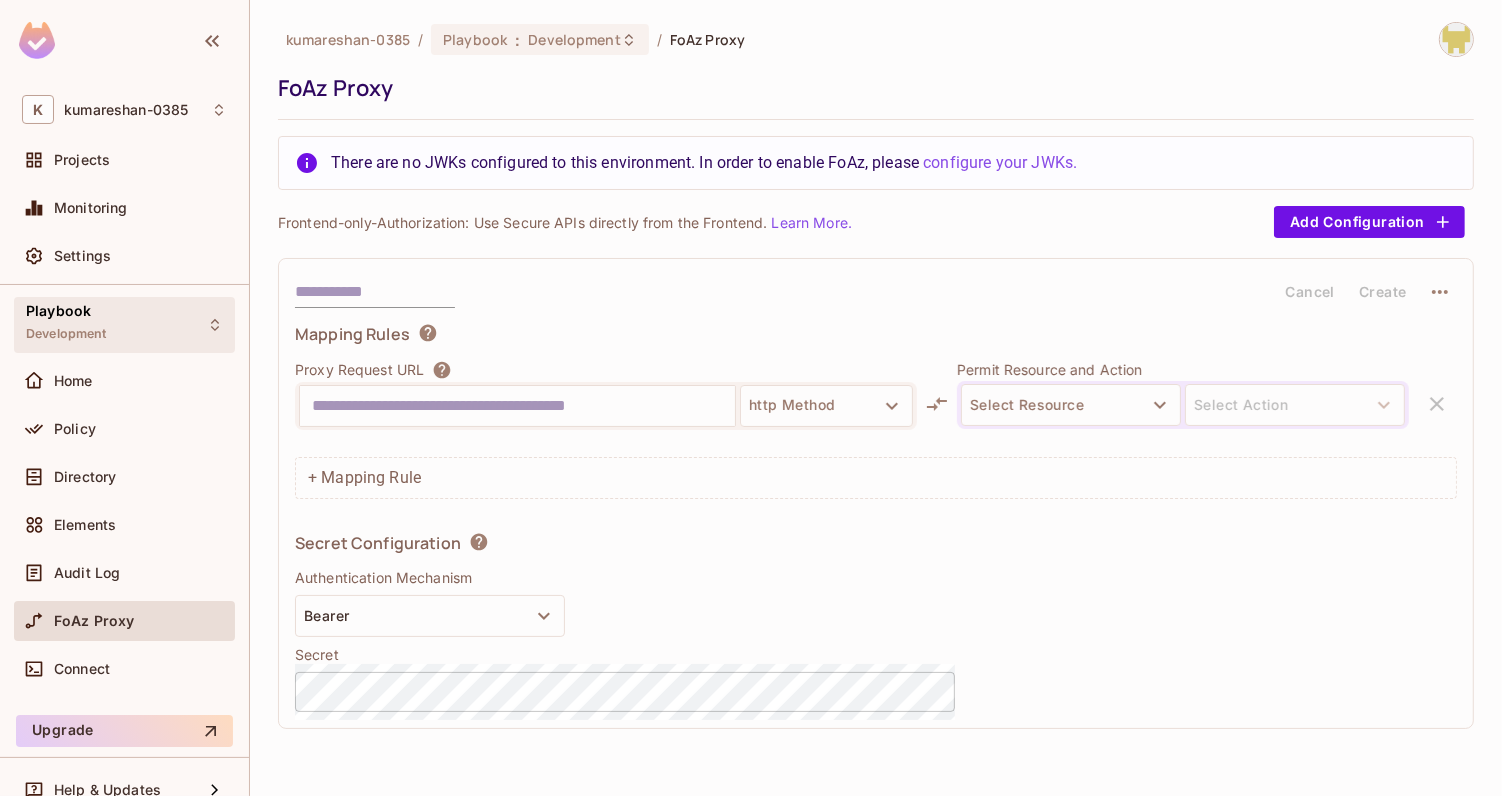 click on "Playbook Development" at bounding box center (124, 324) 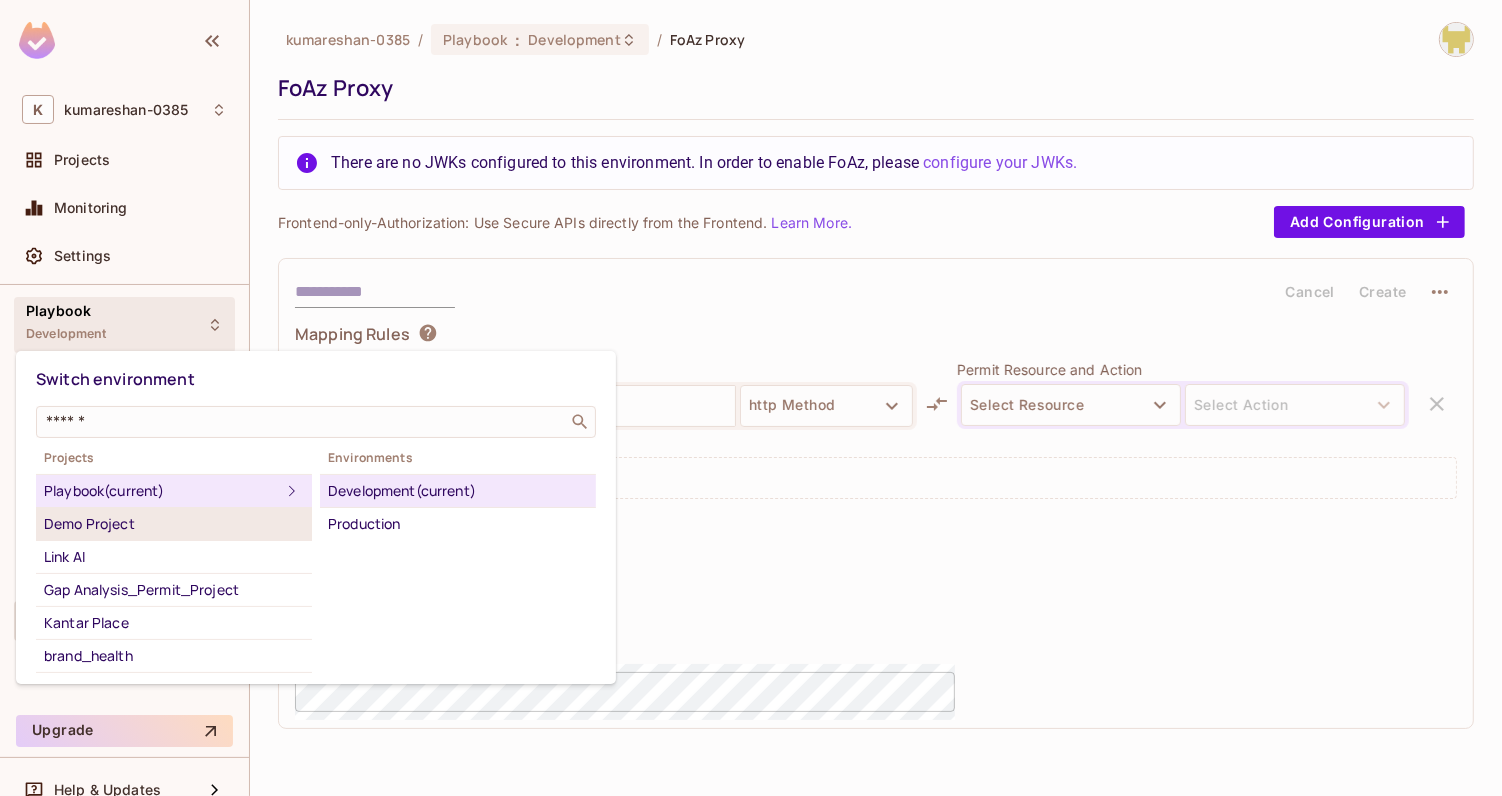 click on "Demo Project" at bounding box center [174, 524] 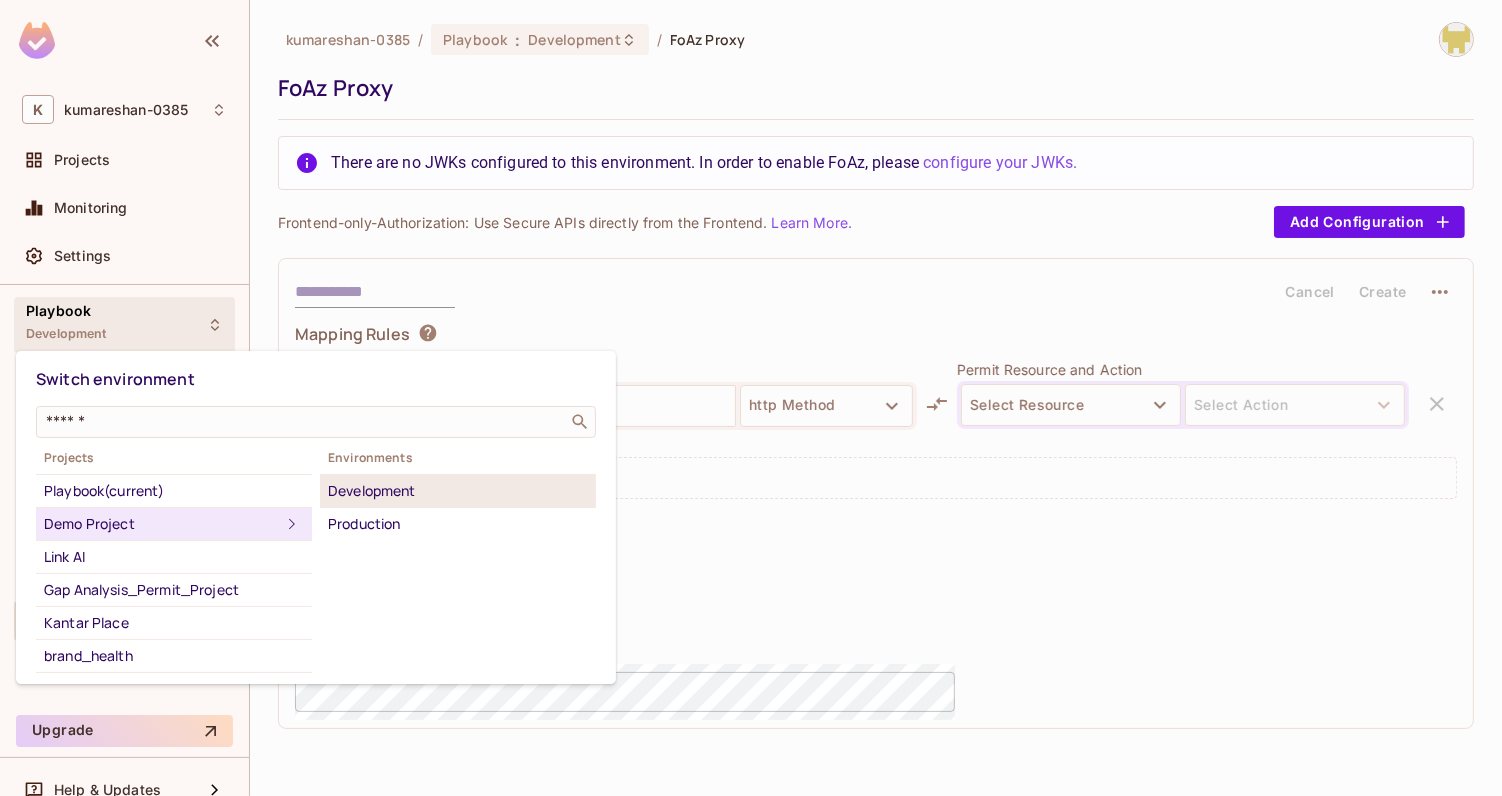 click on "Development" at bounding box center (458, 491) 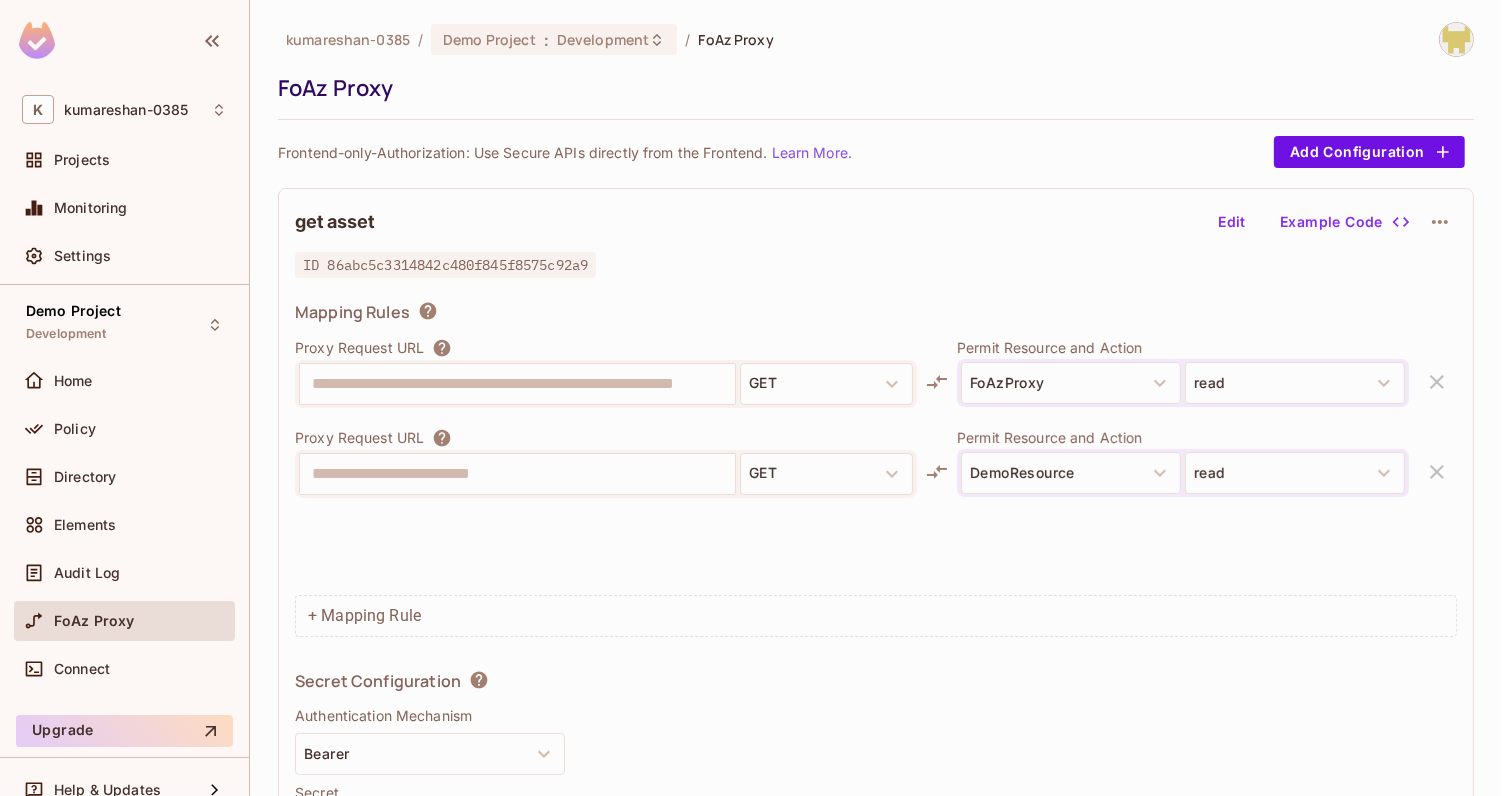scroll, scrollTop: 74, scrollLeft: 0, axis: vertical 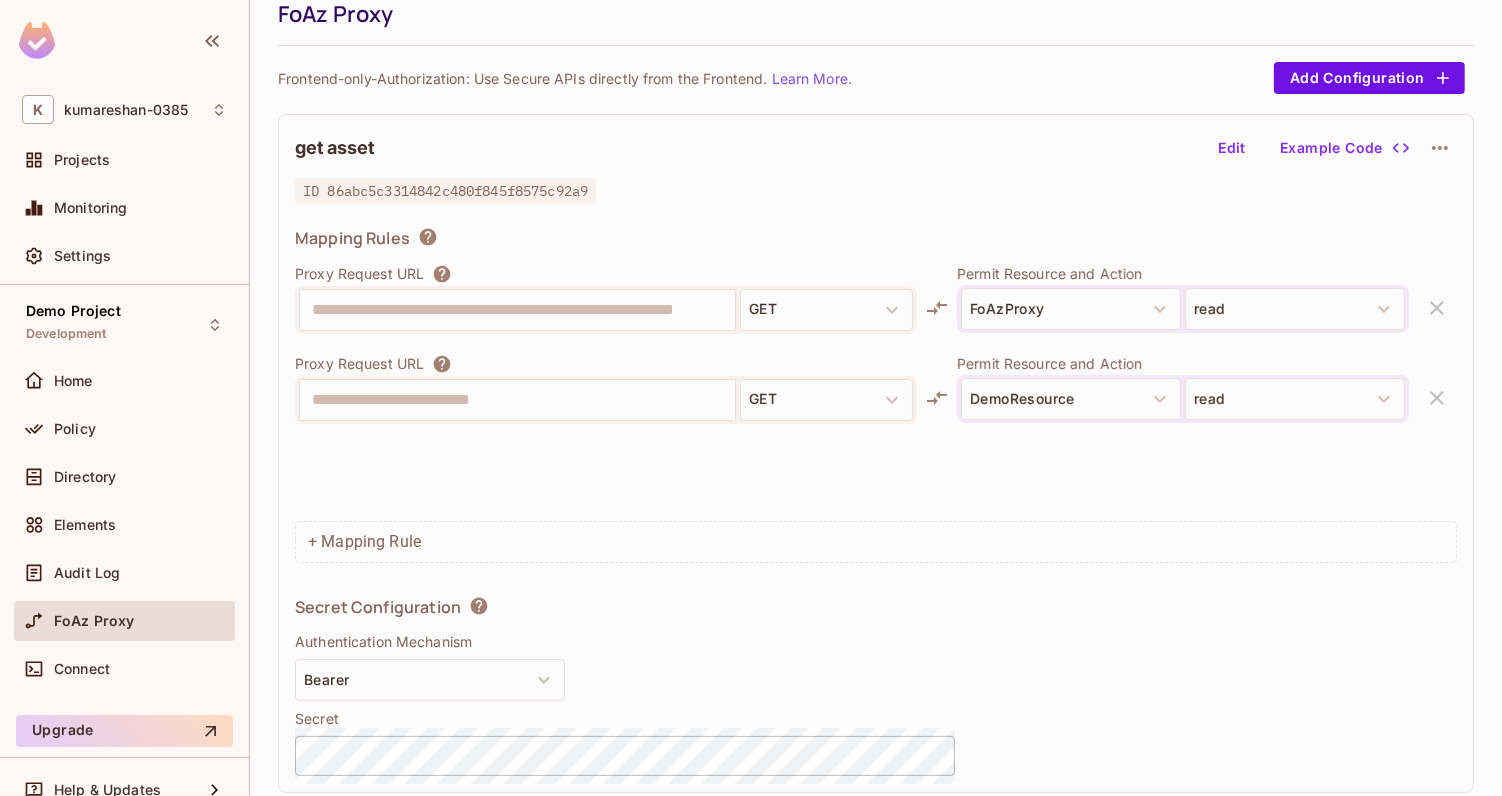 click on "**********" at bounding box center [876, 388] 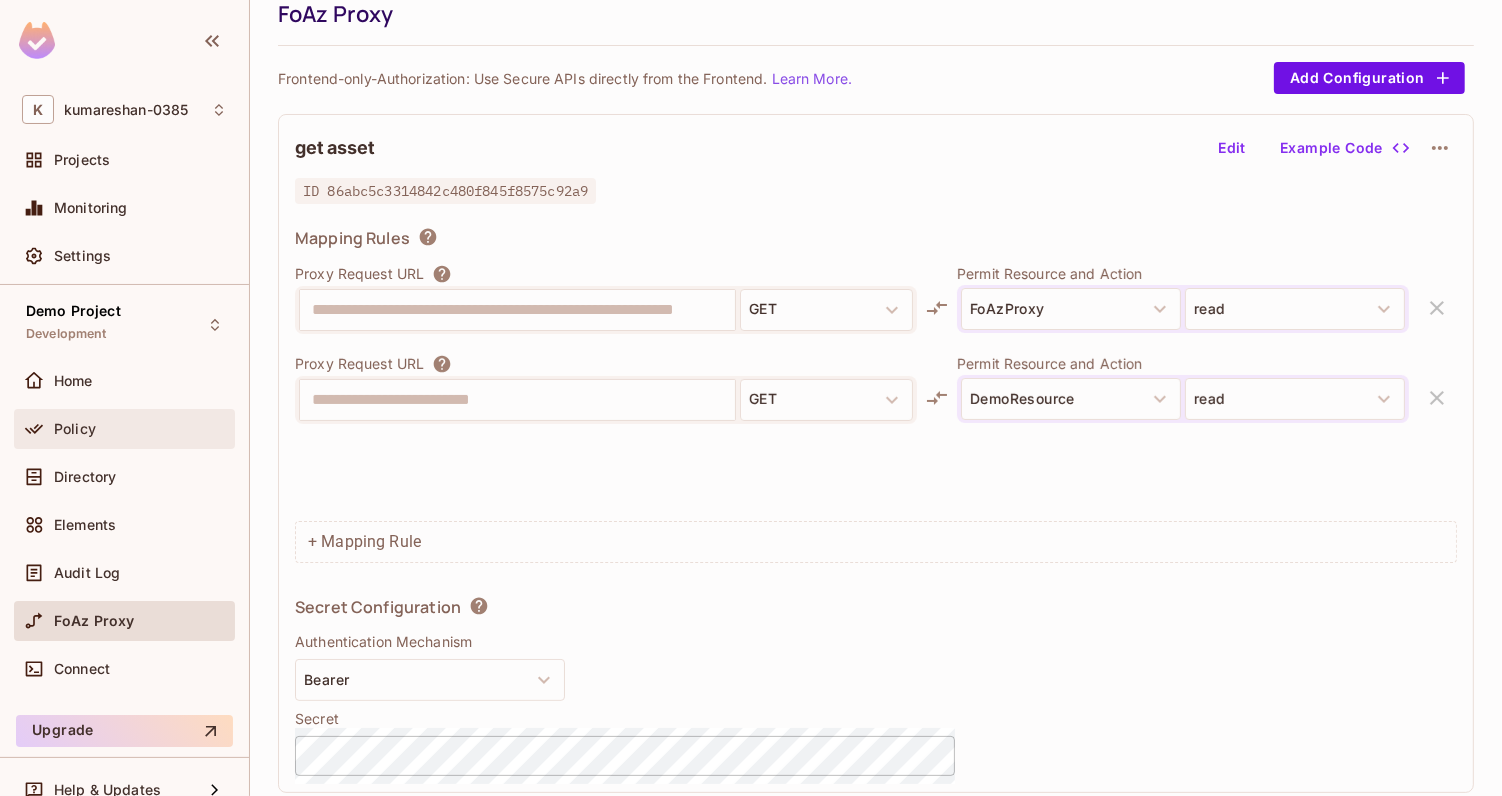 click on "Policy" at bounding box center [140, 429] 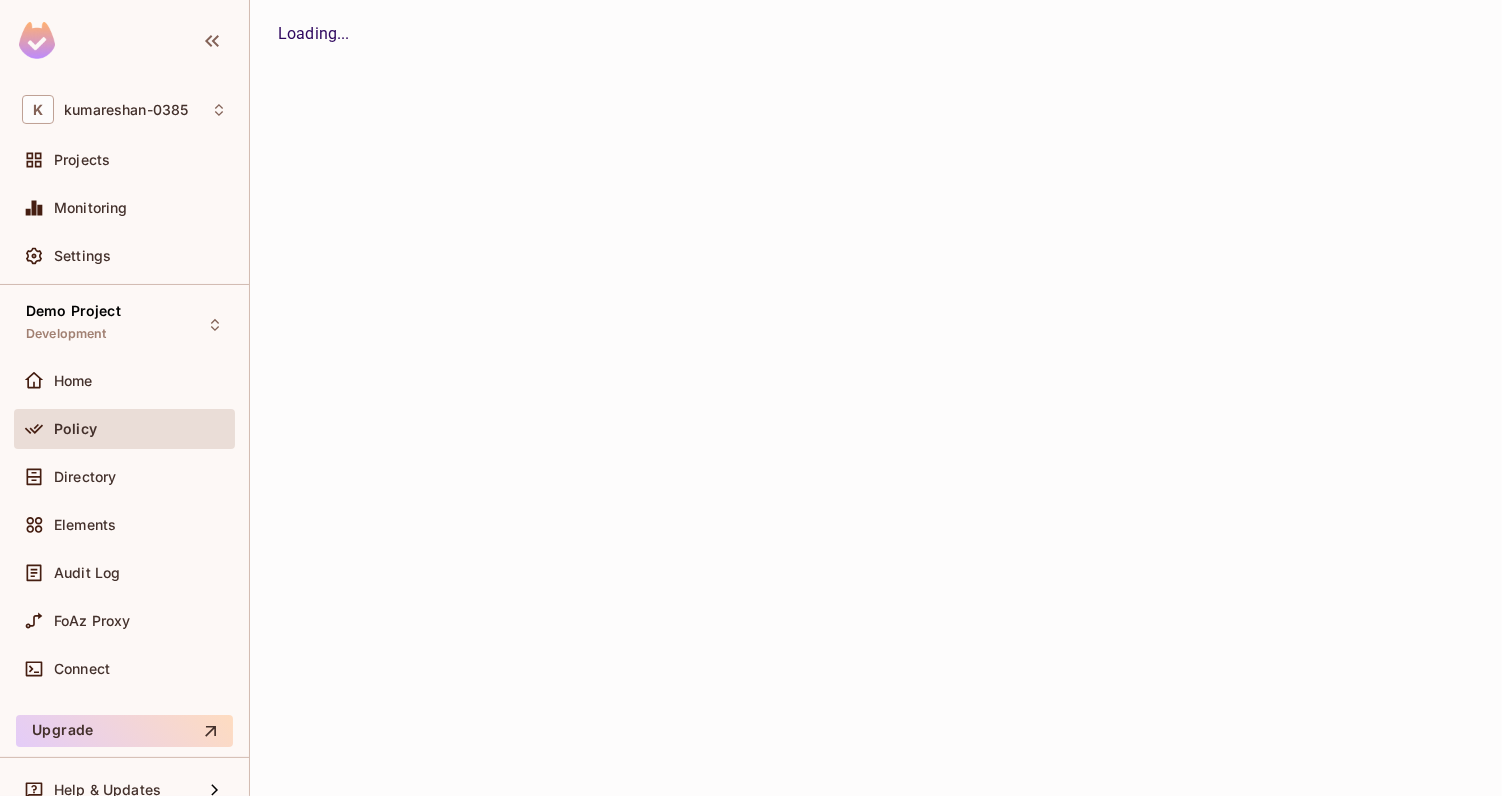 scroll, scrollTop: 0, scrollLeft: 0, axis: both 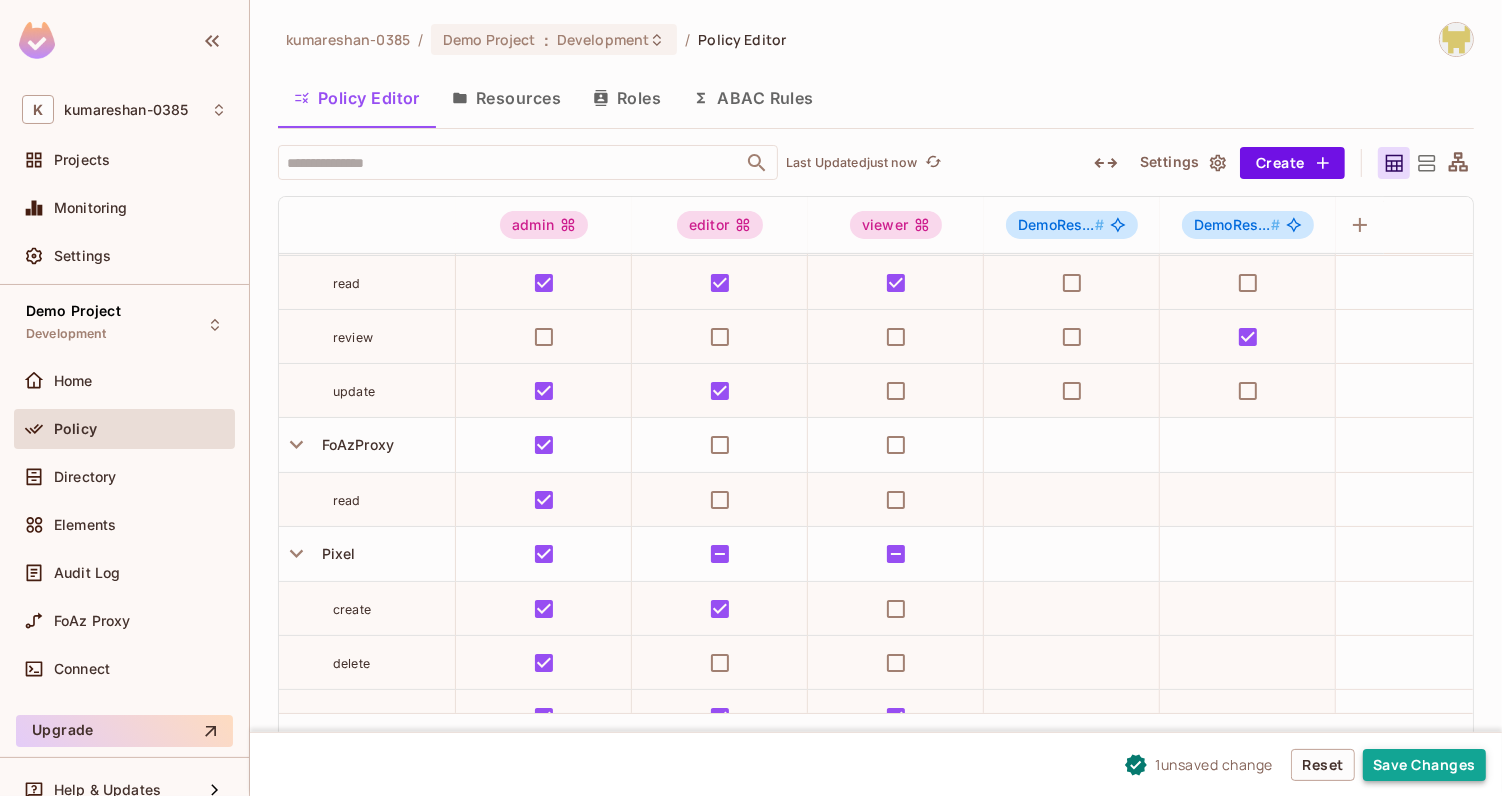 click on "Save Changes" at bounding box center [1424, 765] 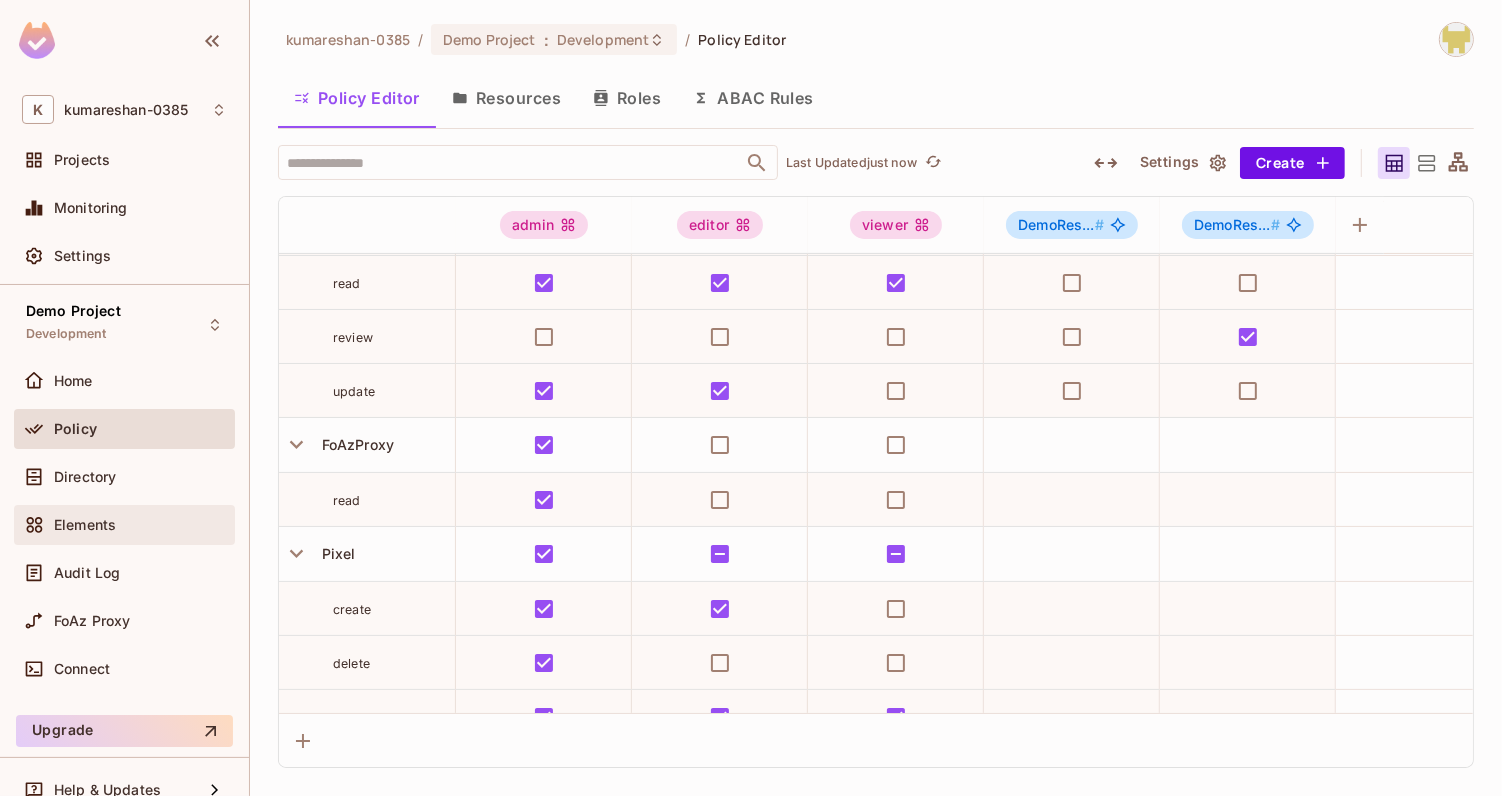 click on "Elements" at bounding box center [85, 525] 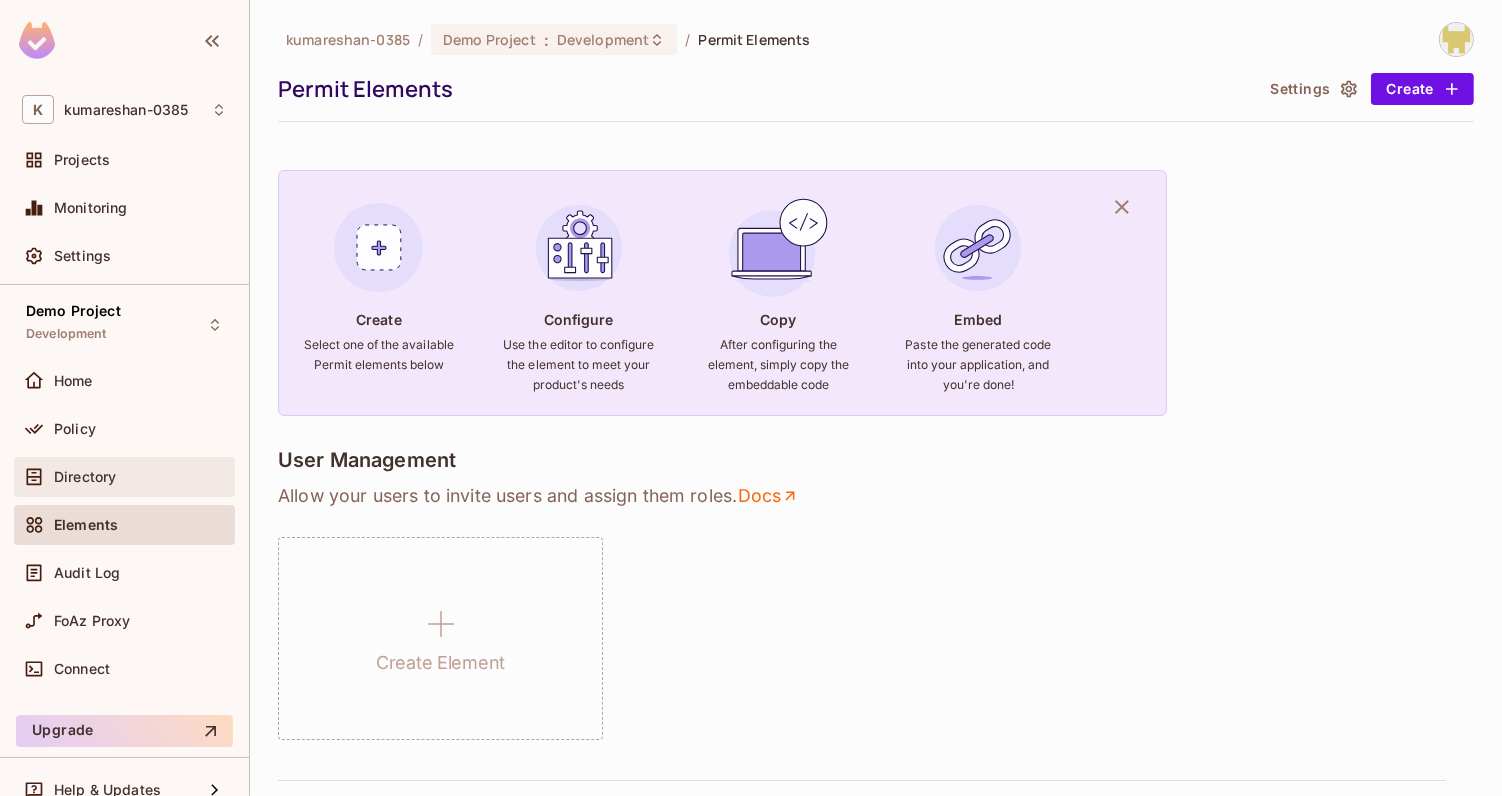 click on "Directory" at bounding box center [85, 477] 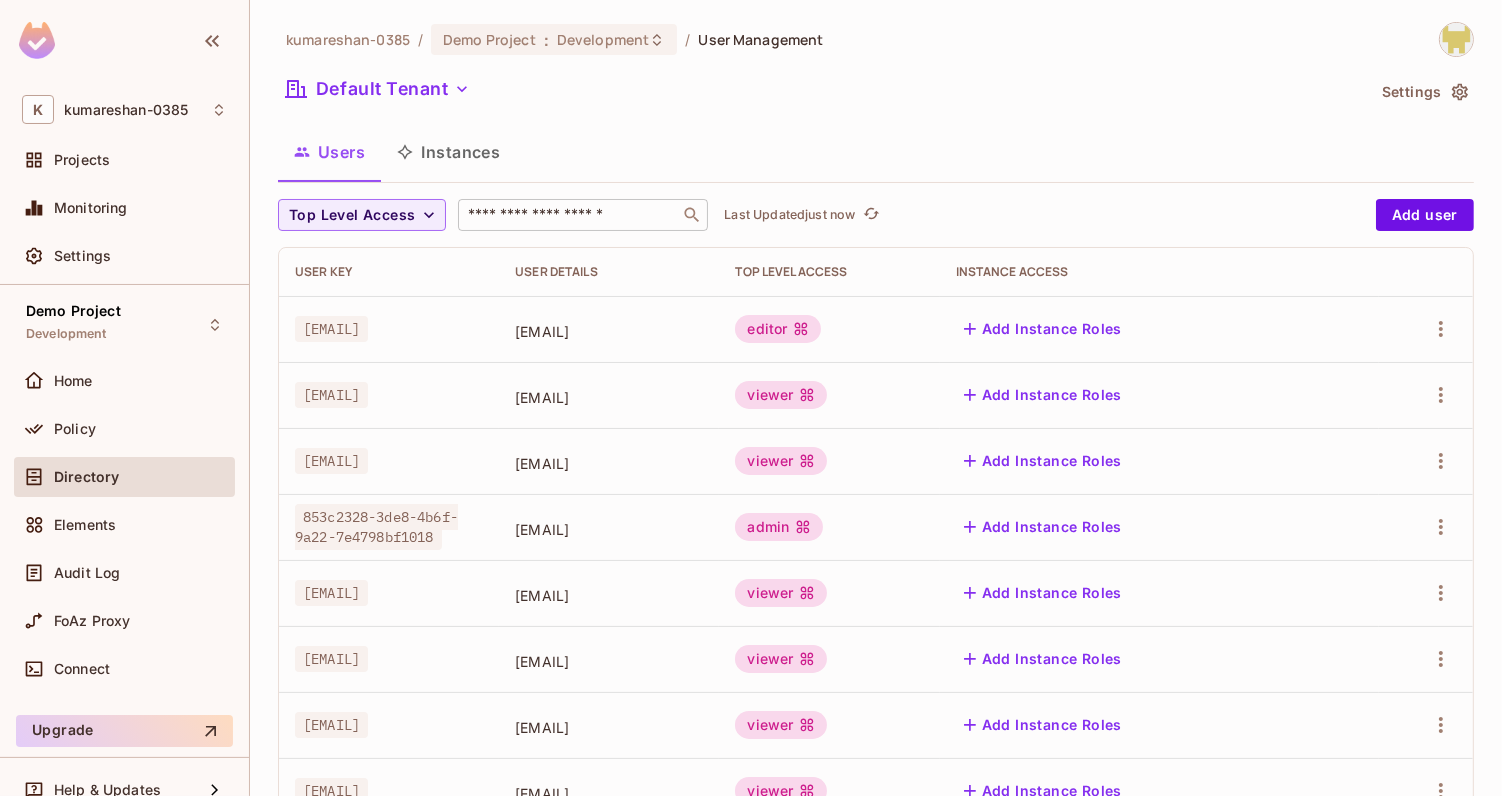 click at bounding box center [569, 215] 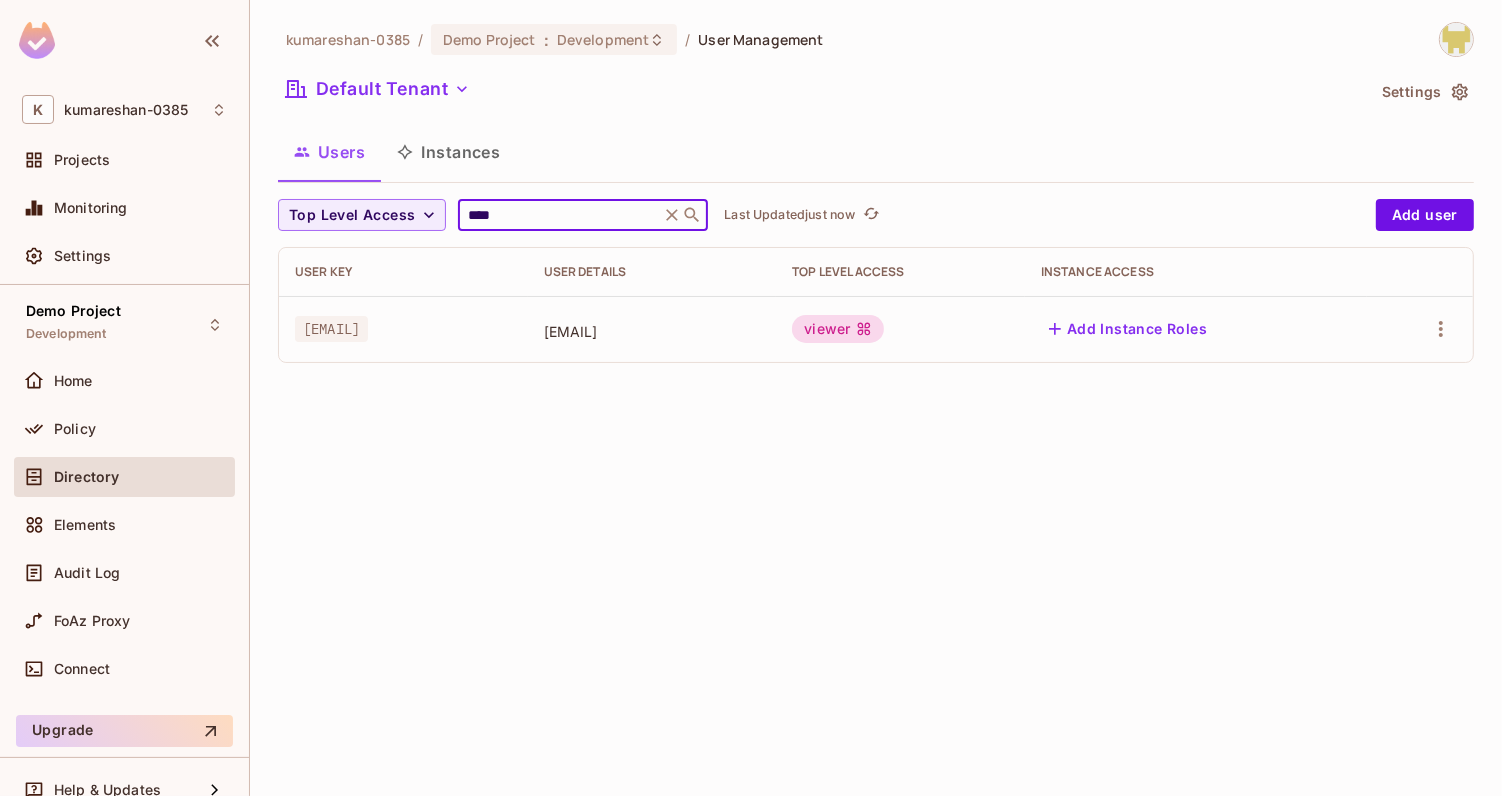 type on "****" 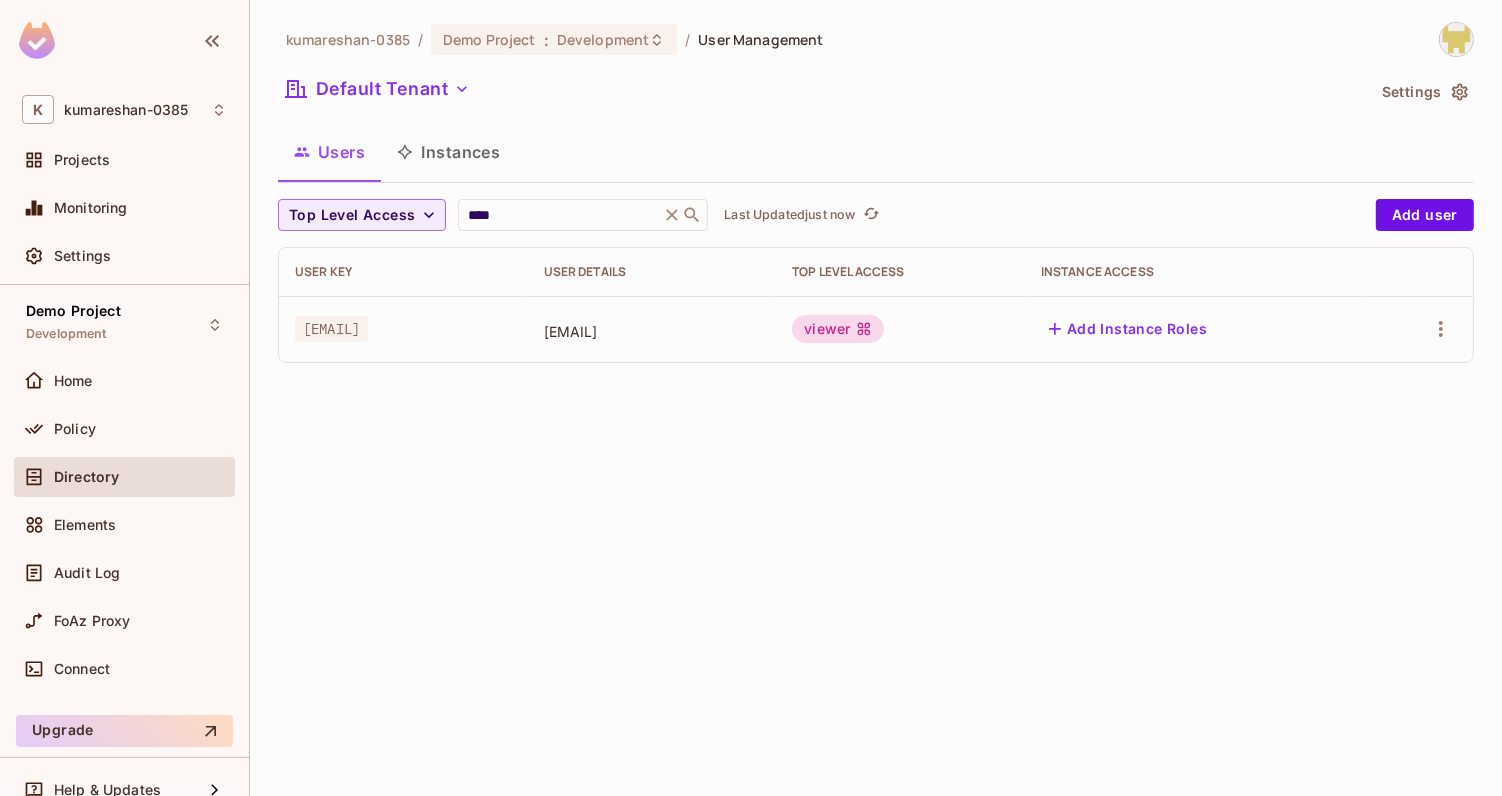 click 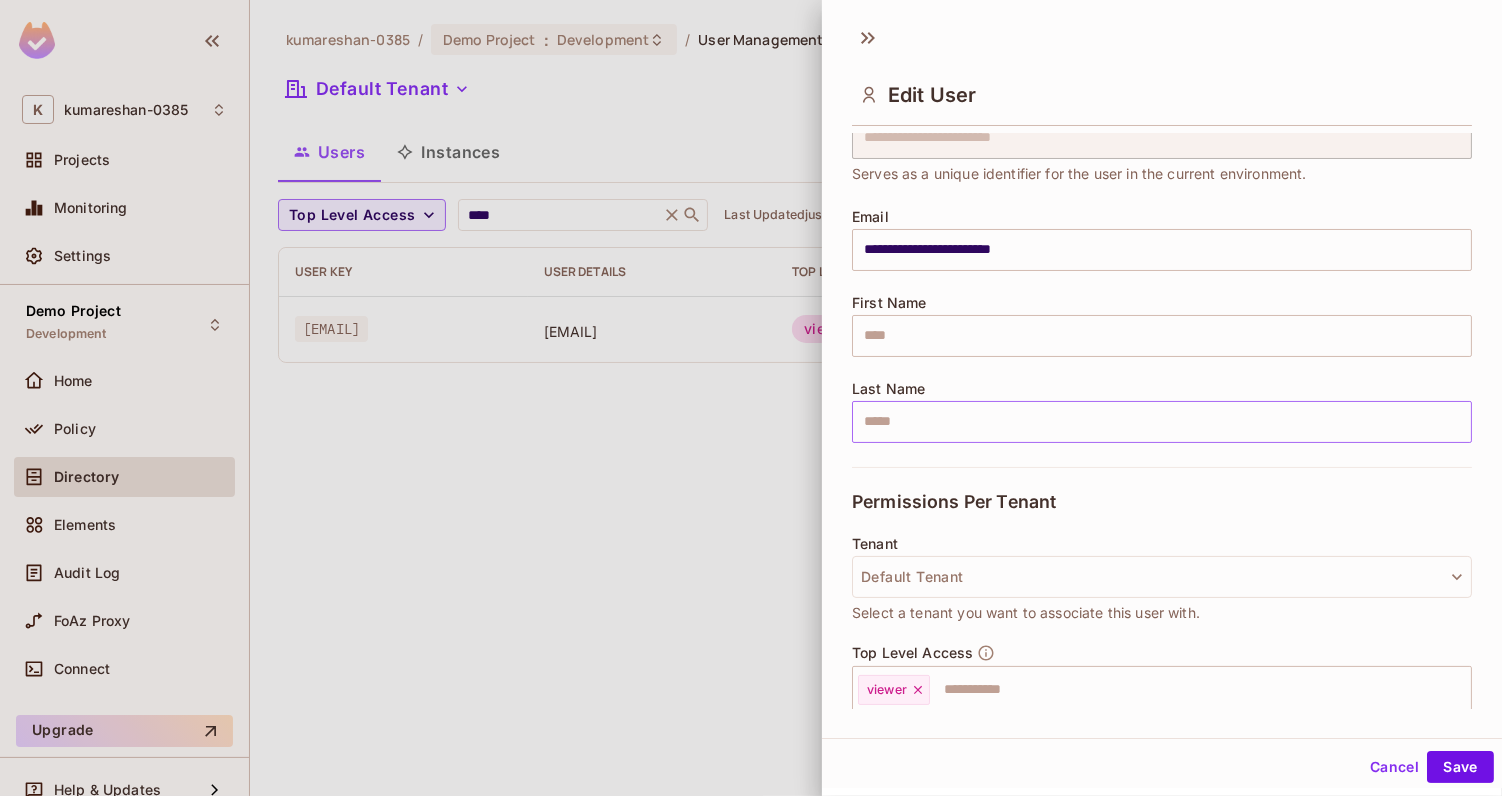 scroll, scrollTop: 97, scrollLeft: 0, axis: vertical 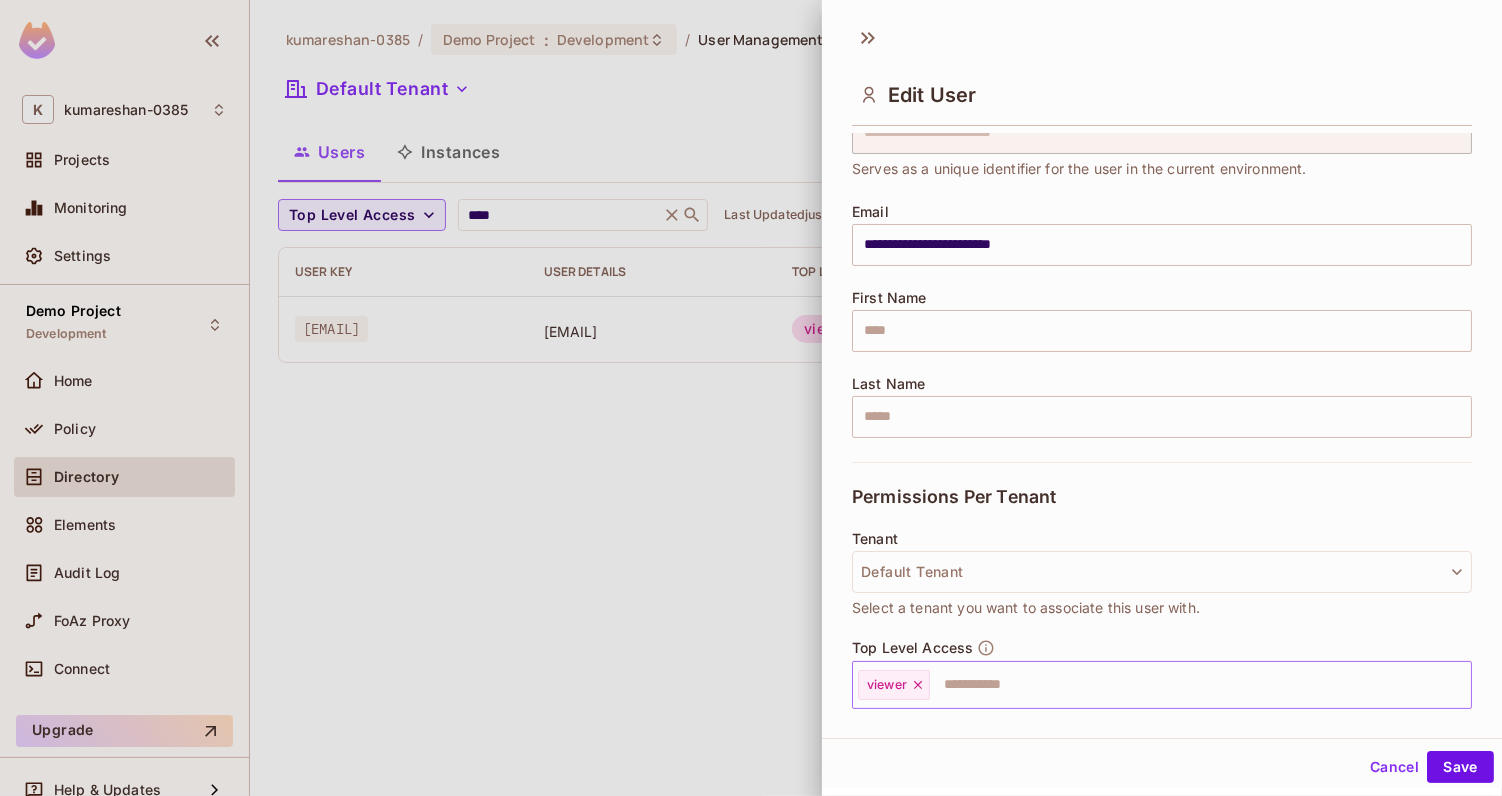 click at bounding box center (1182, 685) 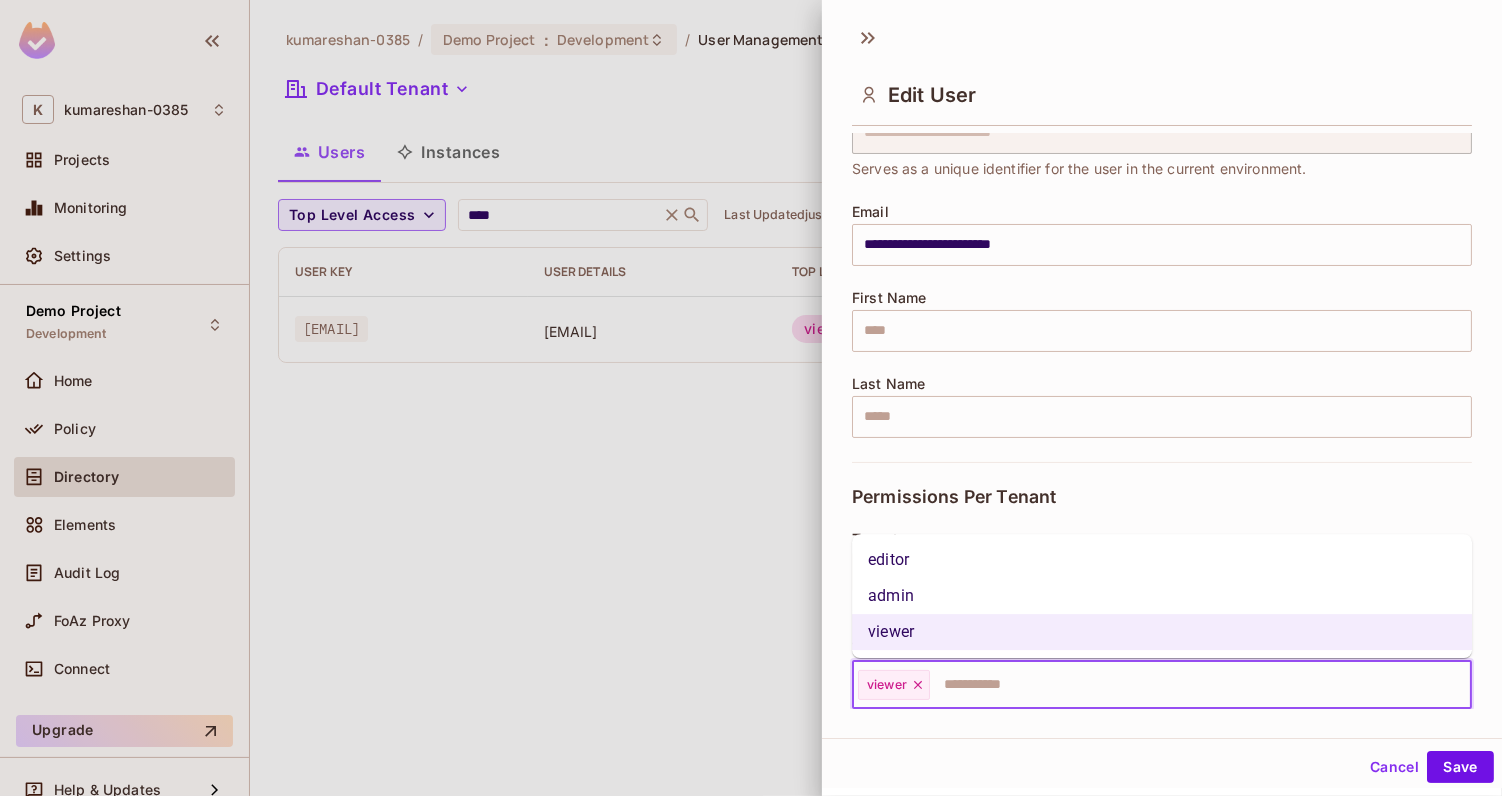 click on "admin" at bounding box center (1162, 596) 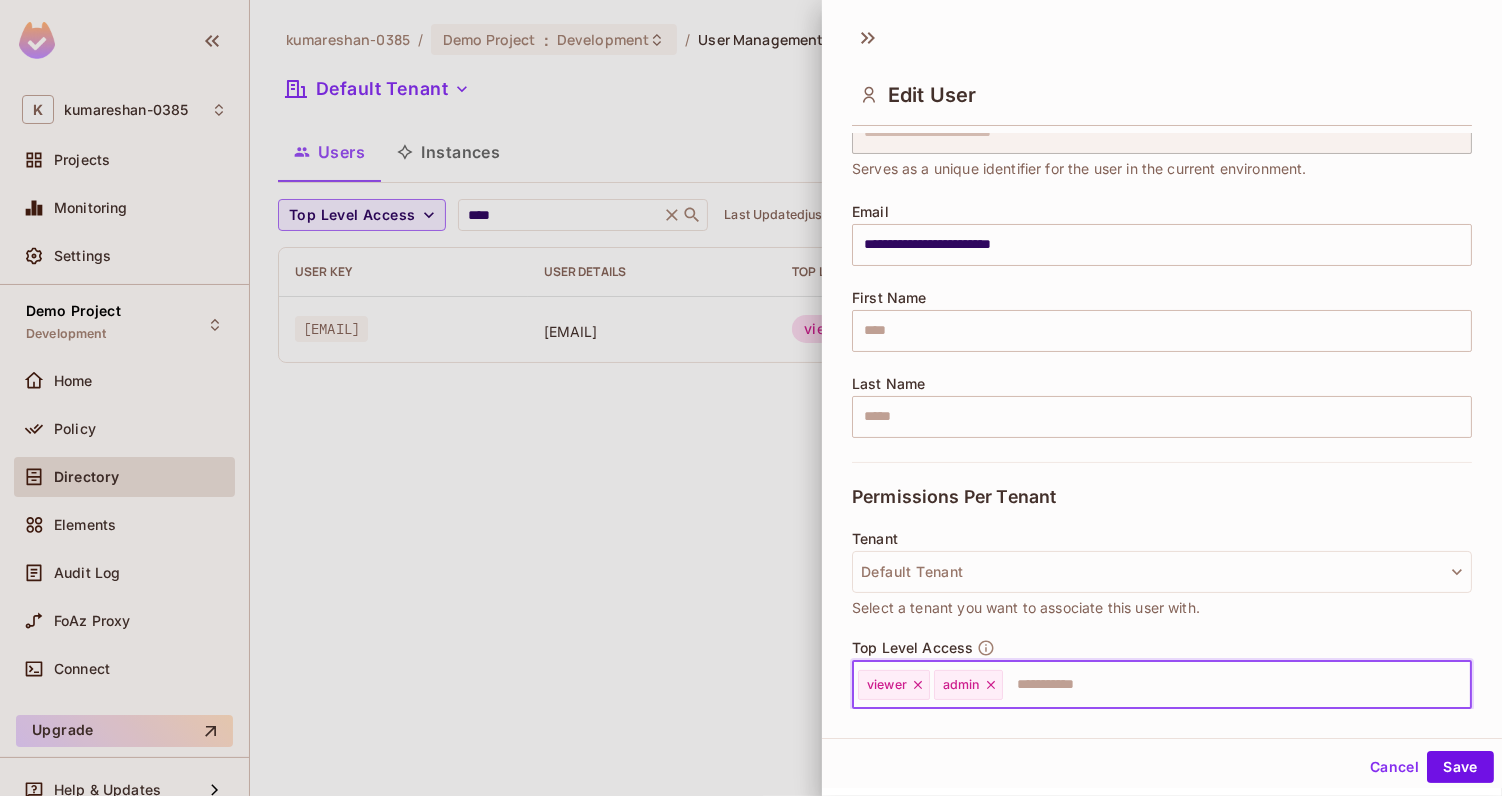 click 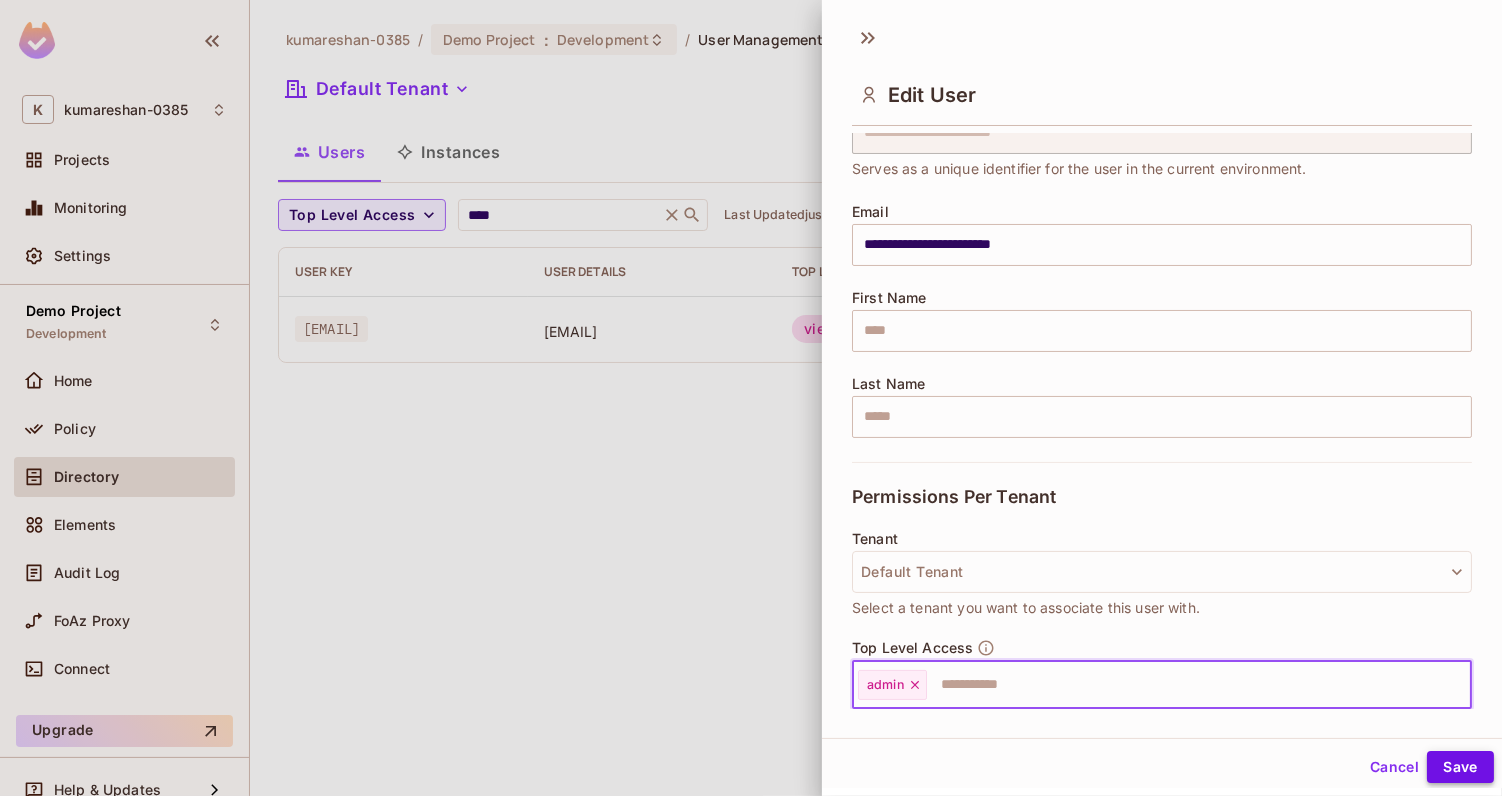 click on "Save" at bounding box center (1460, 767) 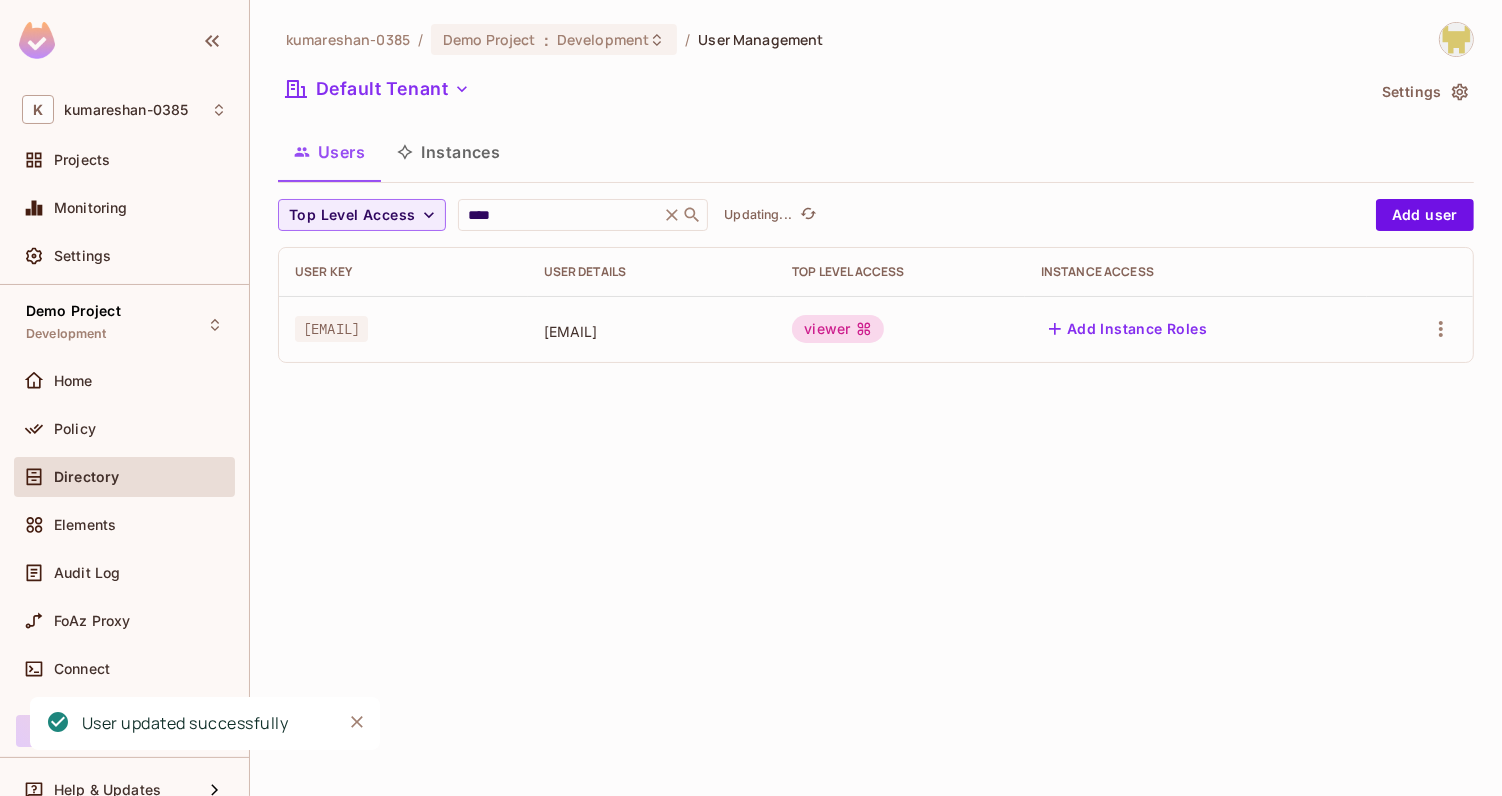 click on "Audit Log" at bounding box center (124, 577) 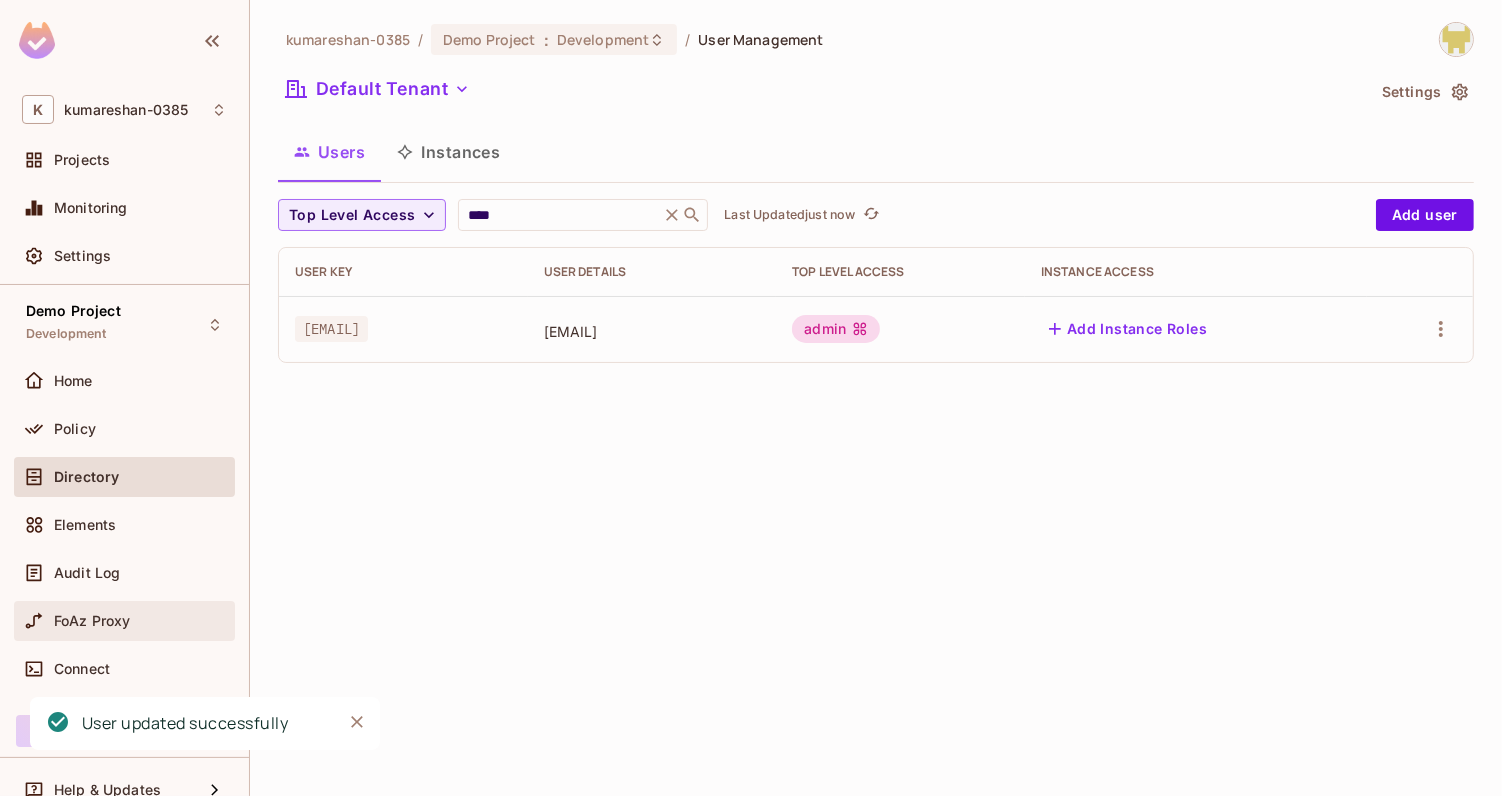 click on "FoAz Proxy" at bounding box center (92, 621) 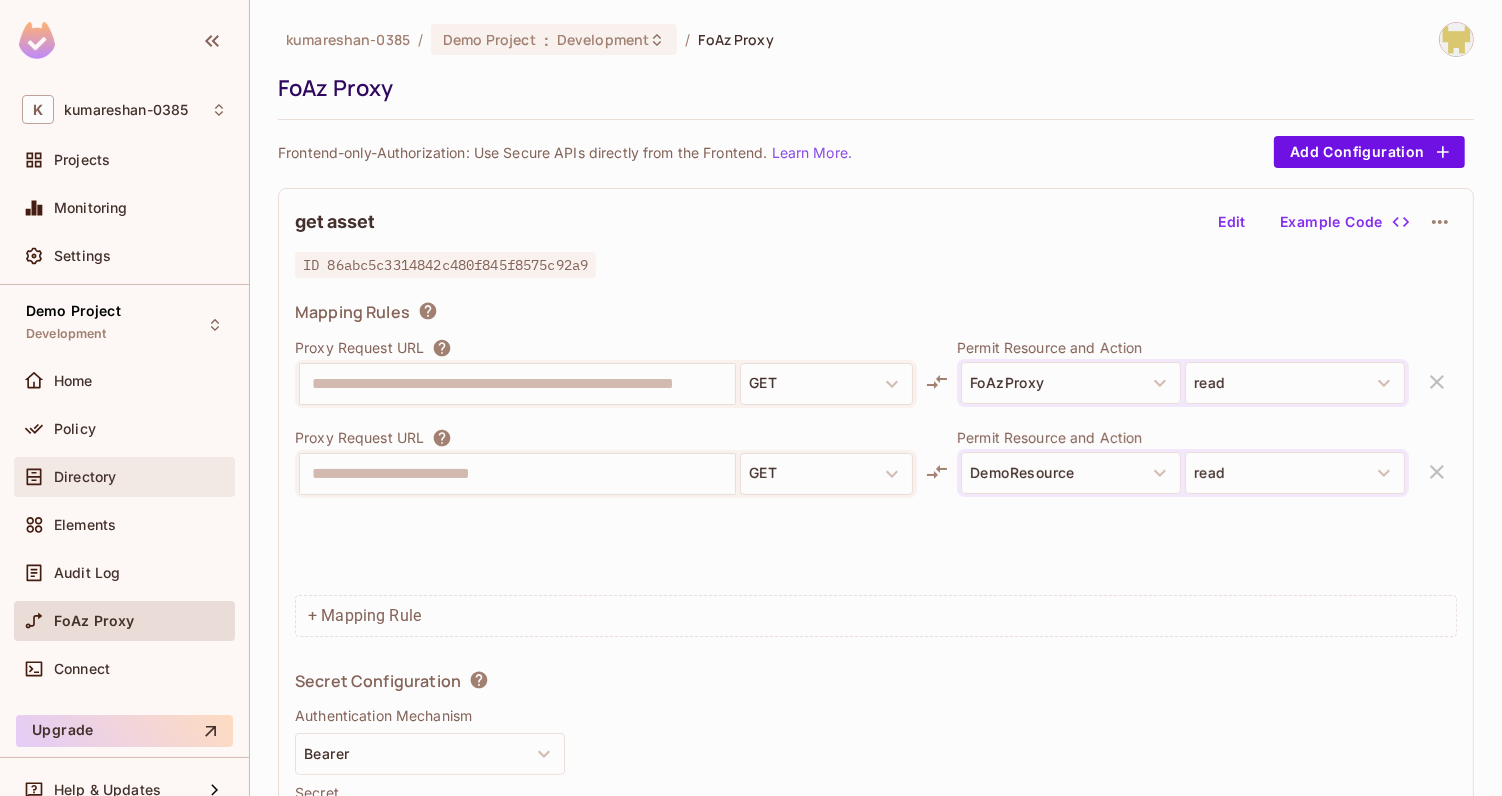click on "Directory" at bounding box center (85, 477) 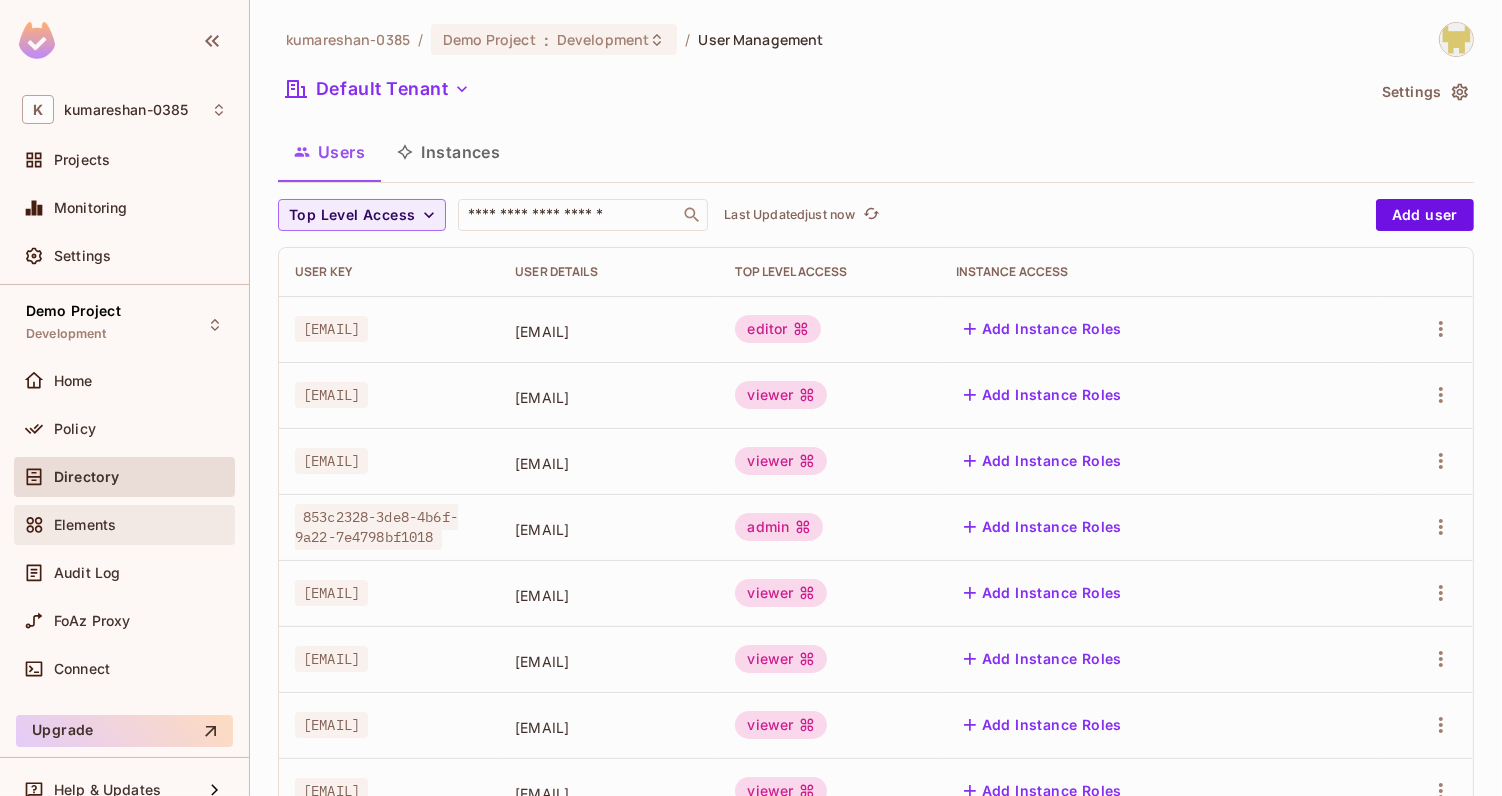 click on "Elements" at bounding box center (85, 525) 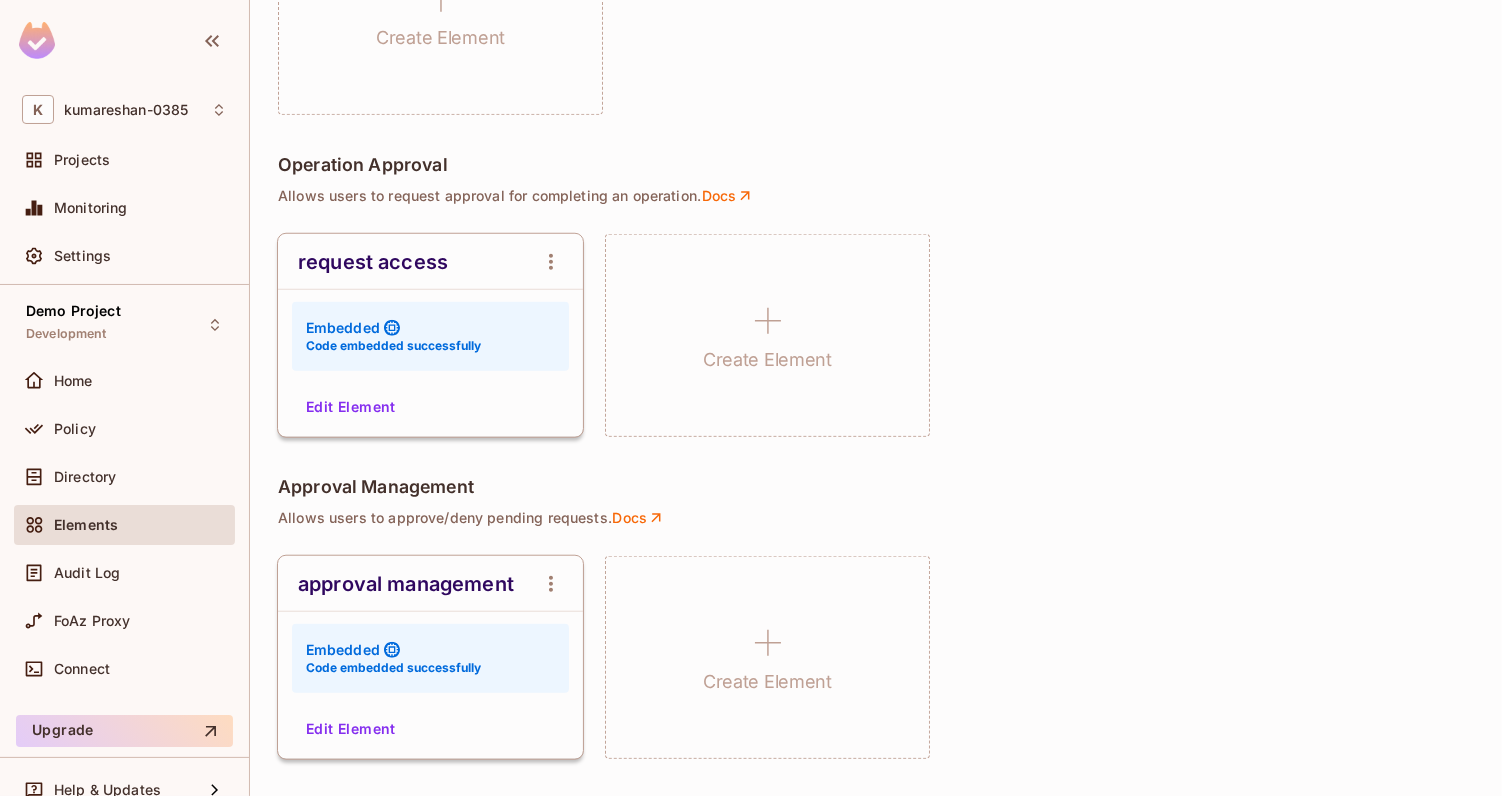 scroll, scrollTop: 1429, scrollLeft: 0, axis: vertical 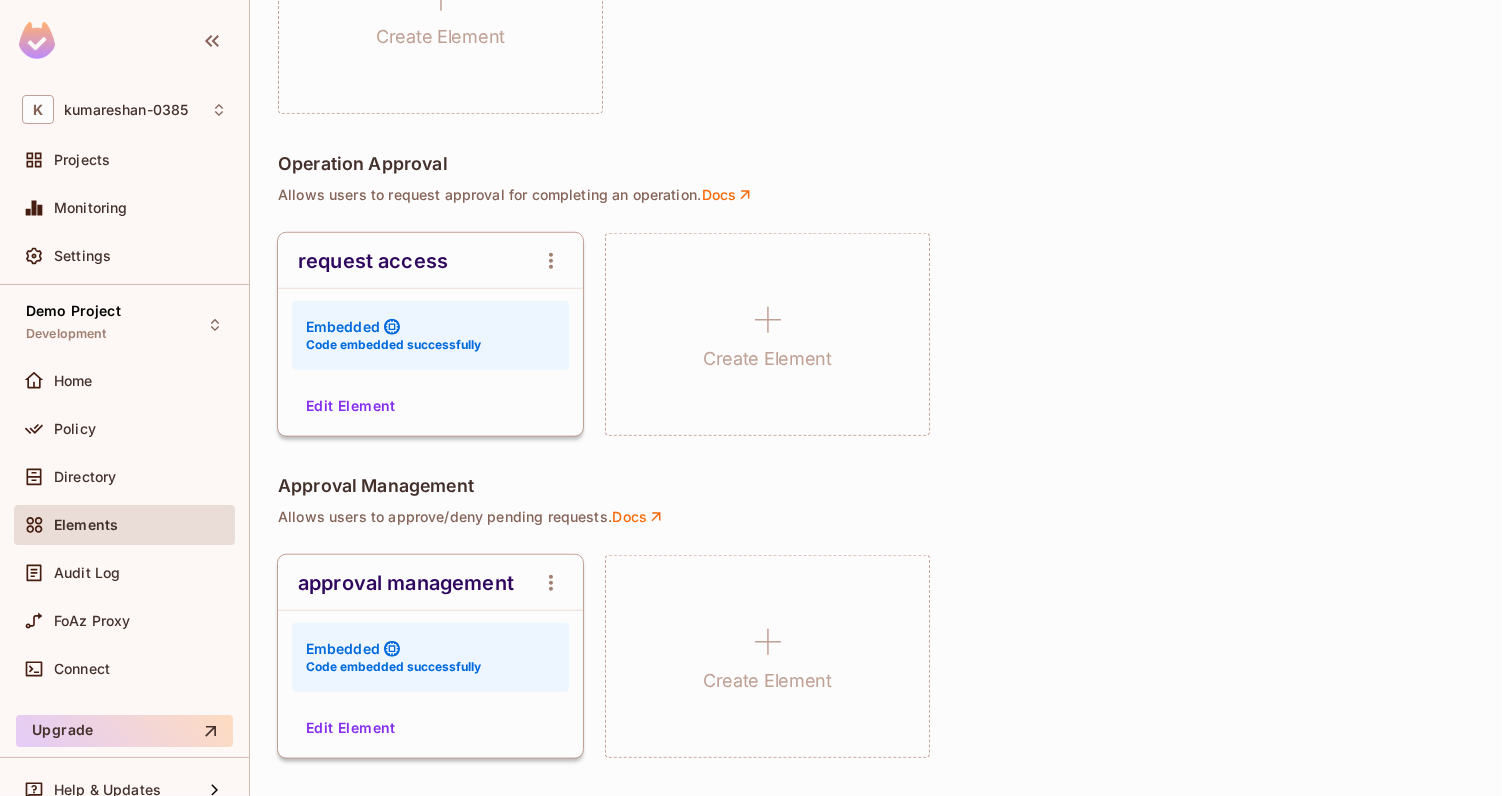 click on "Operation Approval" at bounding box center (876, 166) 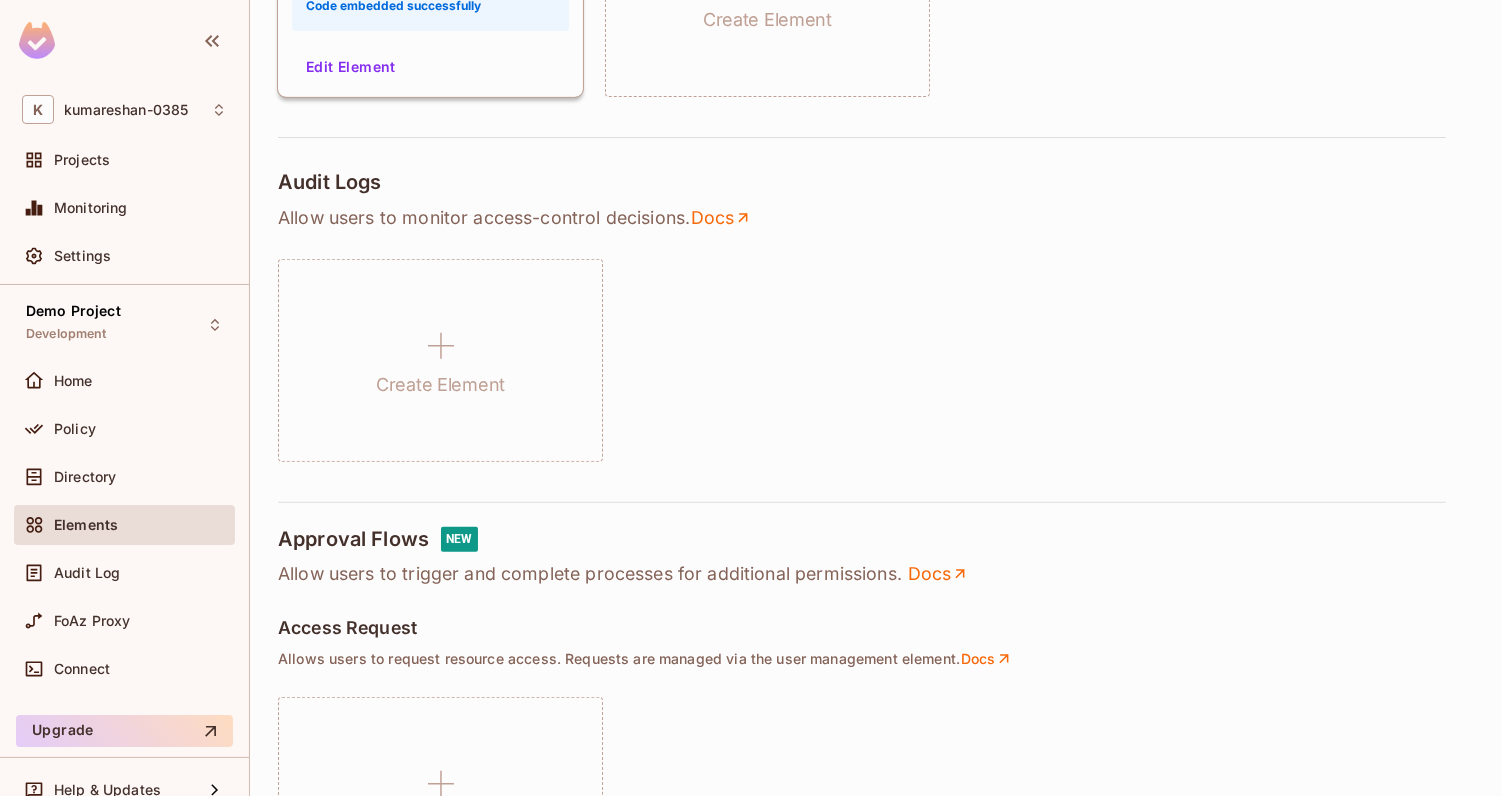 scroll, scrollTop: 0, scrollLeft: 0, axis: both 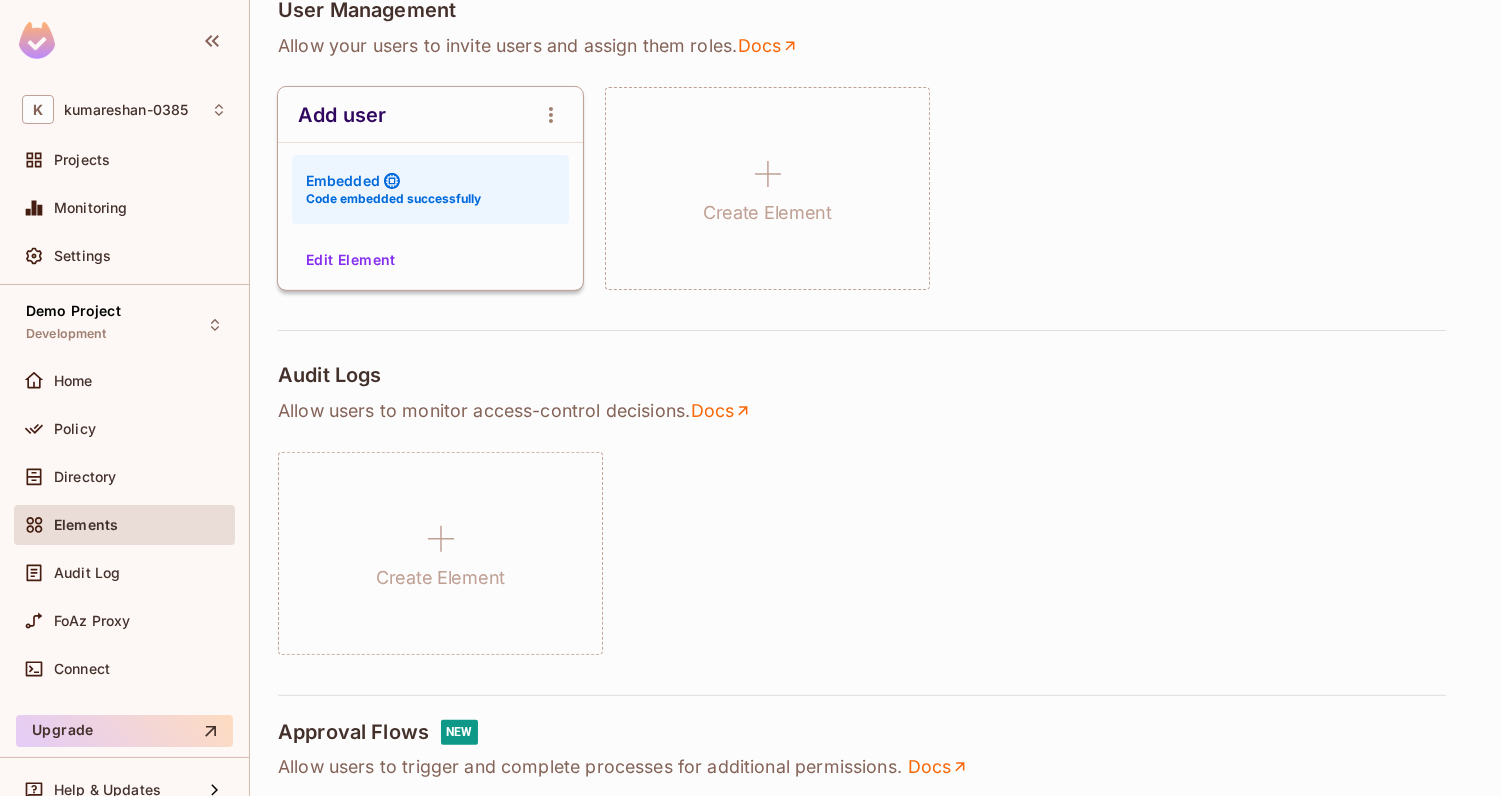 click on "Embedded Code embedded successfully" at bounding box center [430, 189] 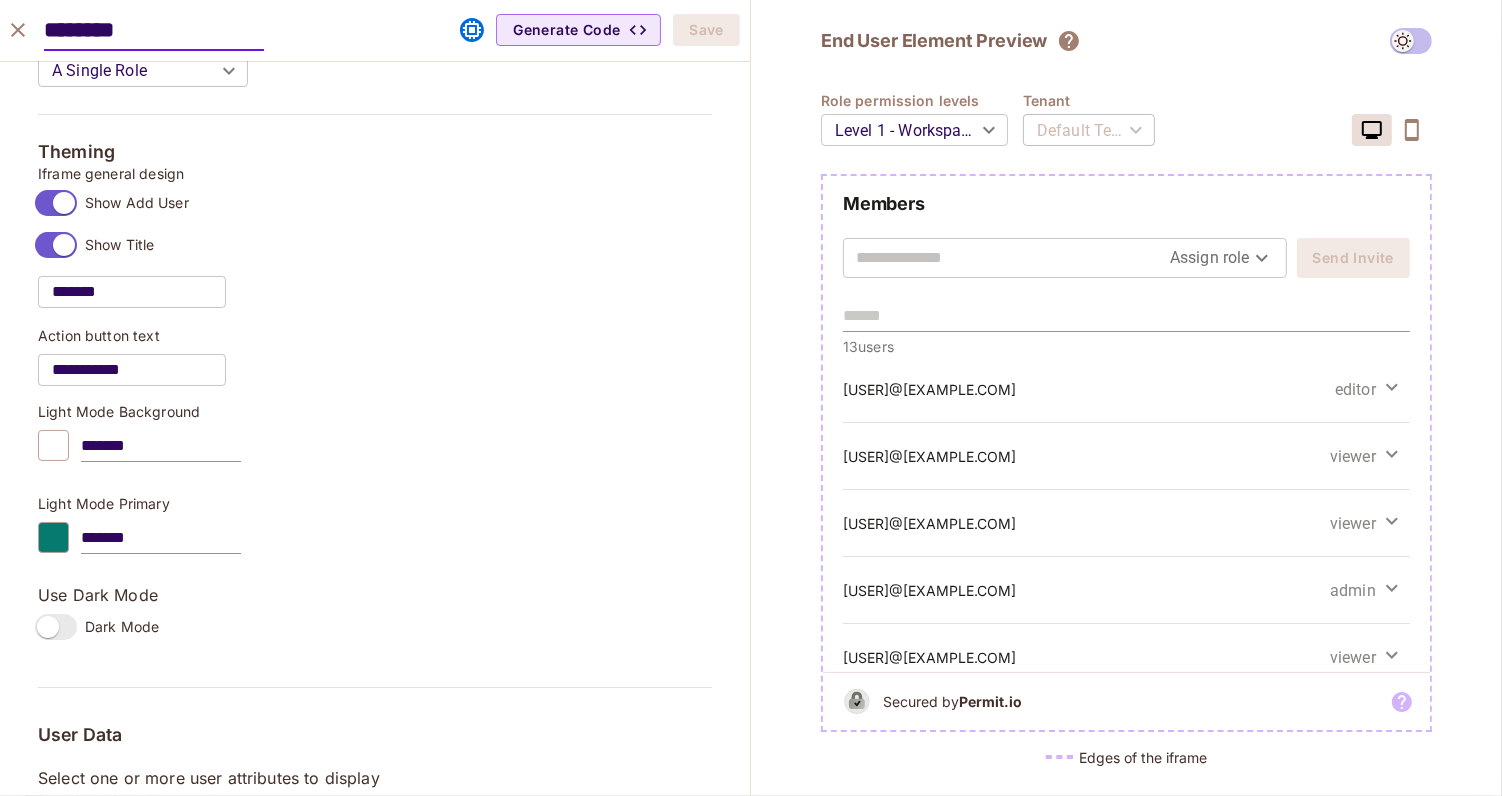 scroll, scrollTop: 902, scrollLeft: 0, axis: vertical 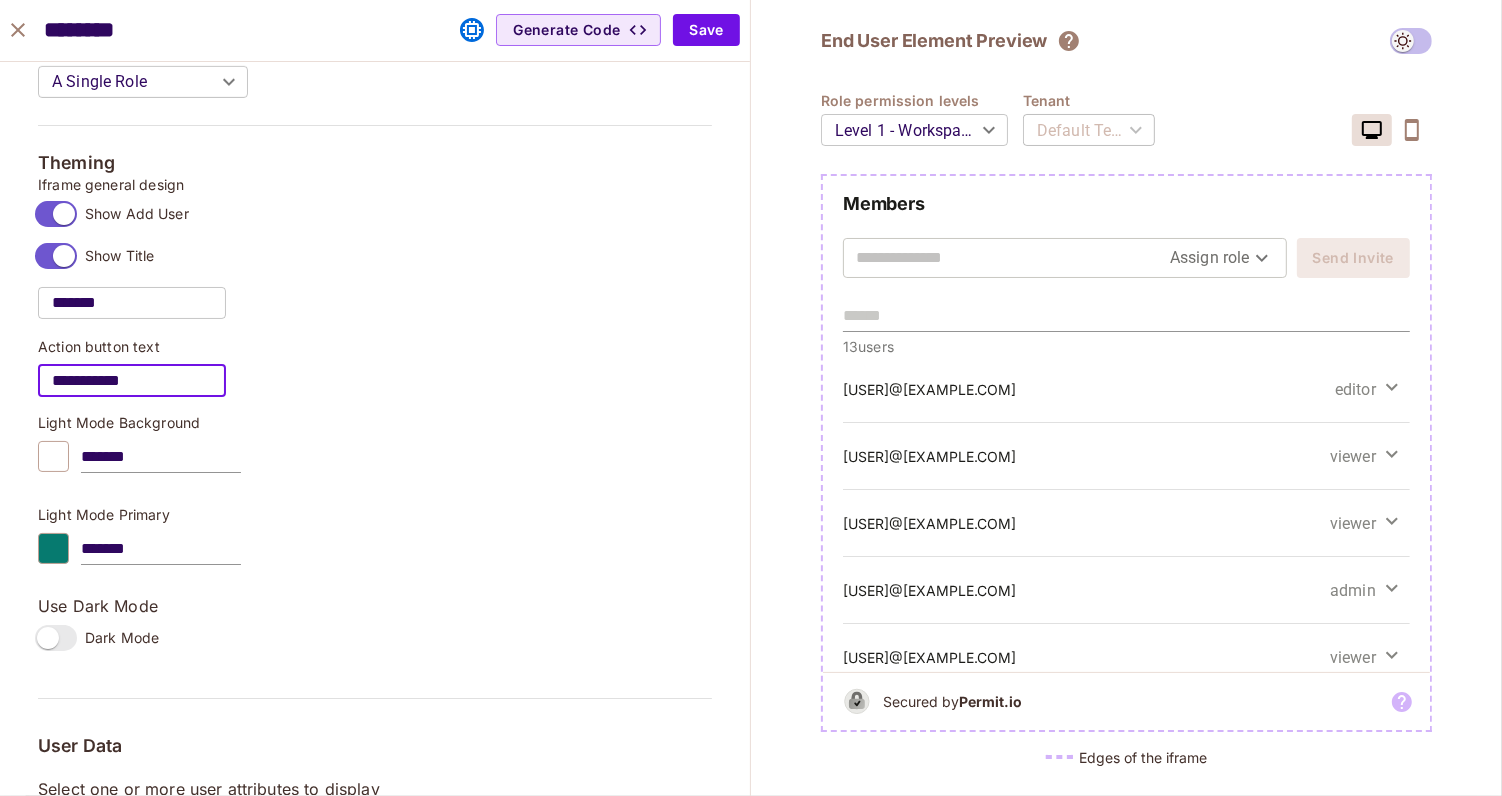 drag, startPoint x: 145, startPoint y: 375, endPoint x: 42, endPoint y: 383, distance: 103.31021 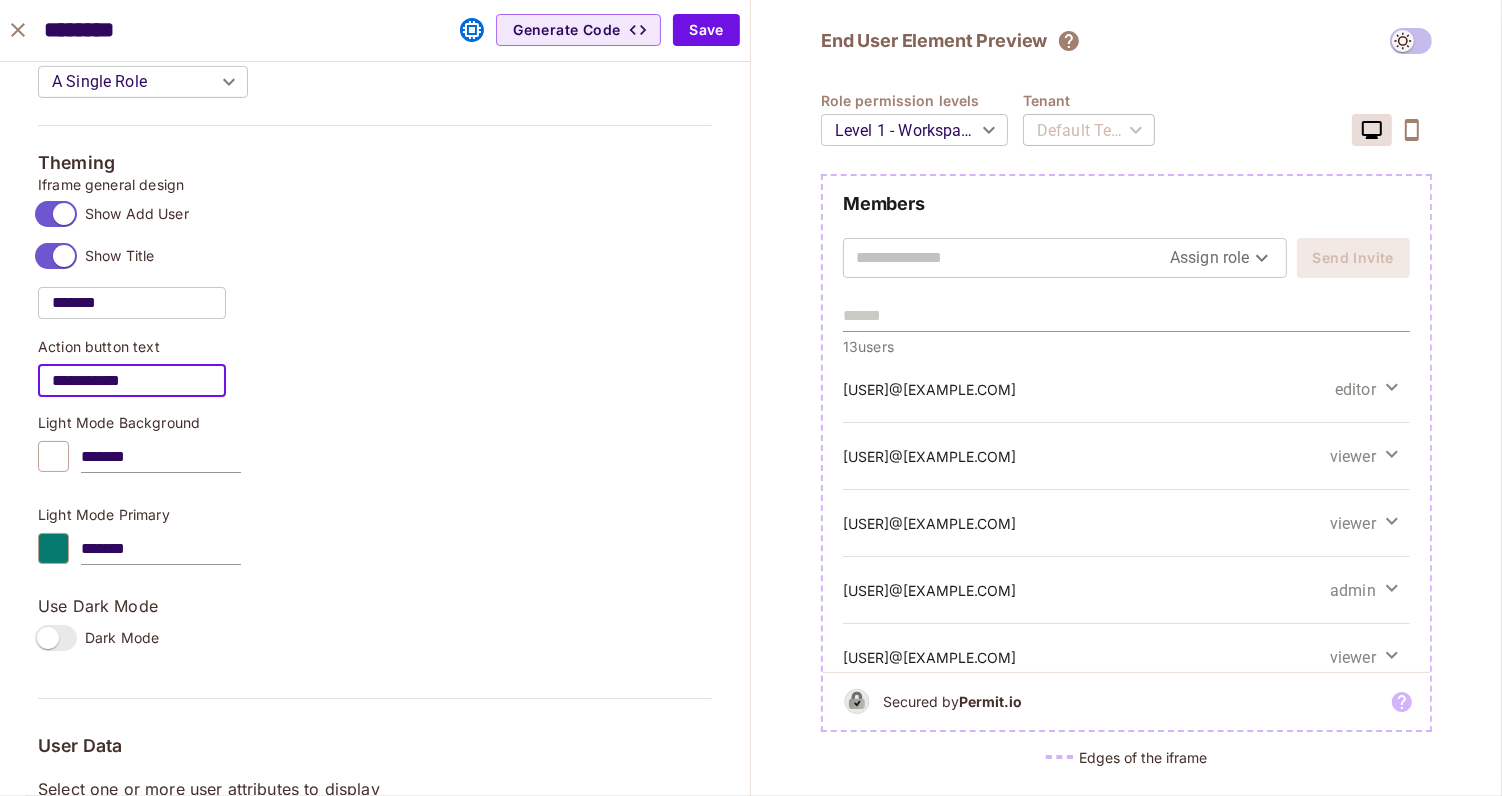 click on "**********" at bounding box center (132, 381) 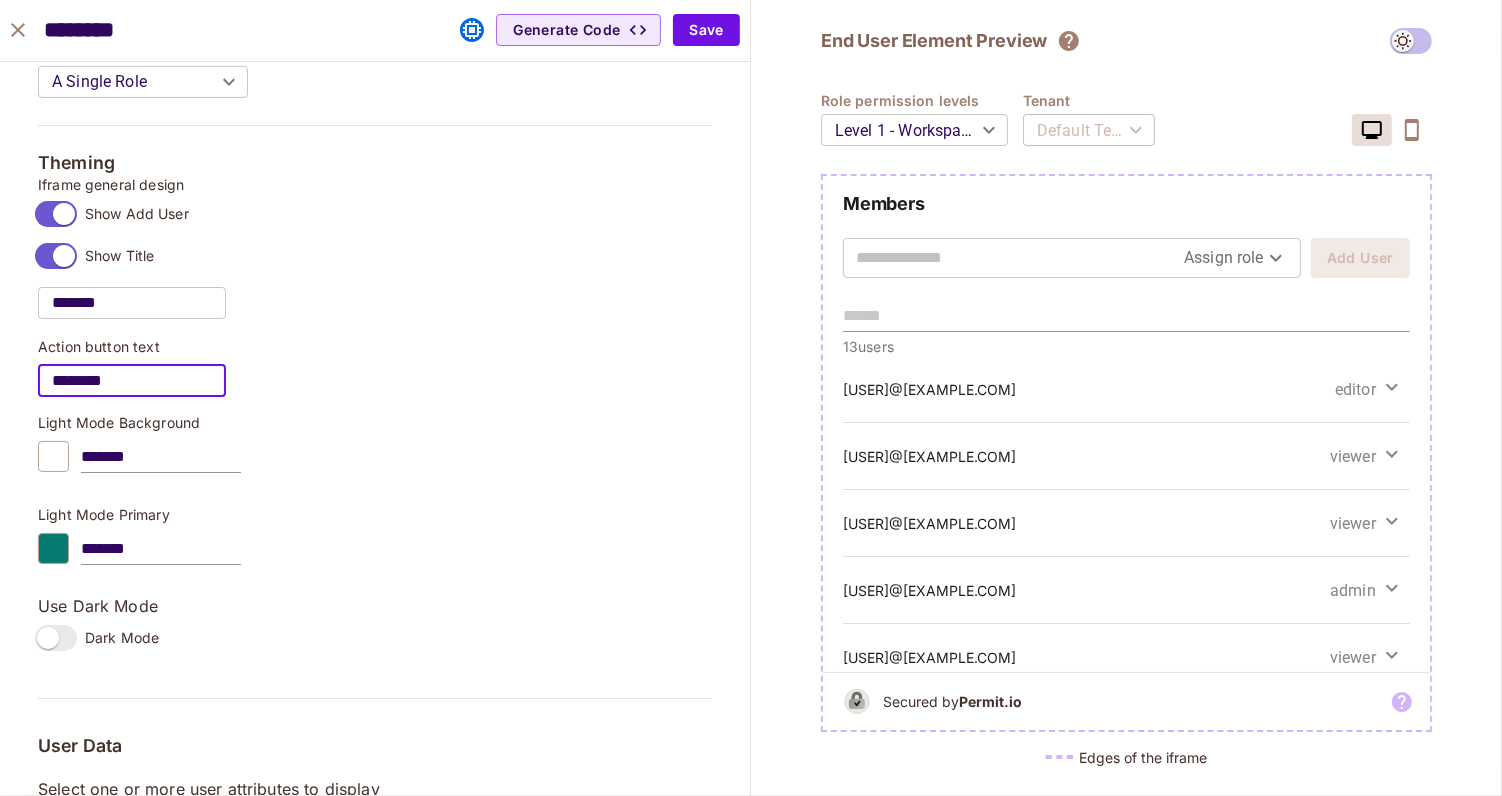 type on "********" 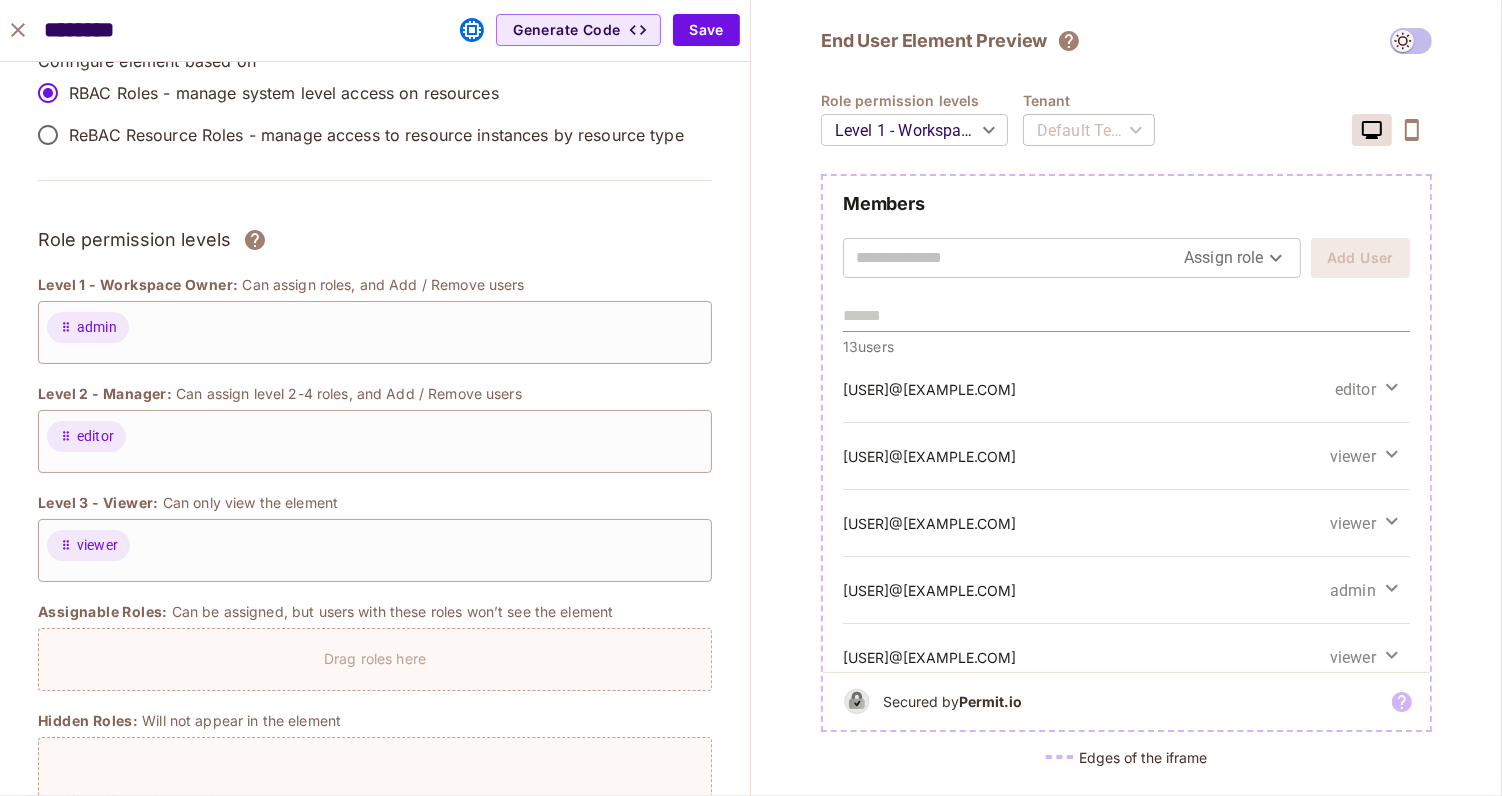 scroll, scrollTop: 0, scrollLeft: 0, axis: both 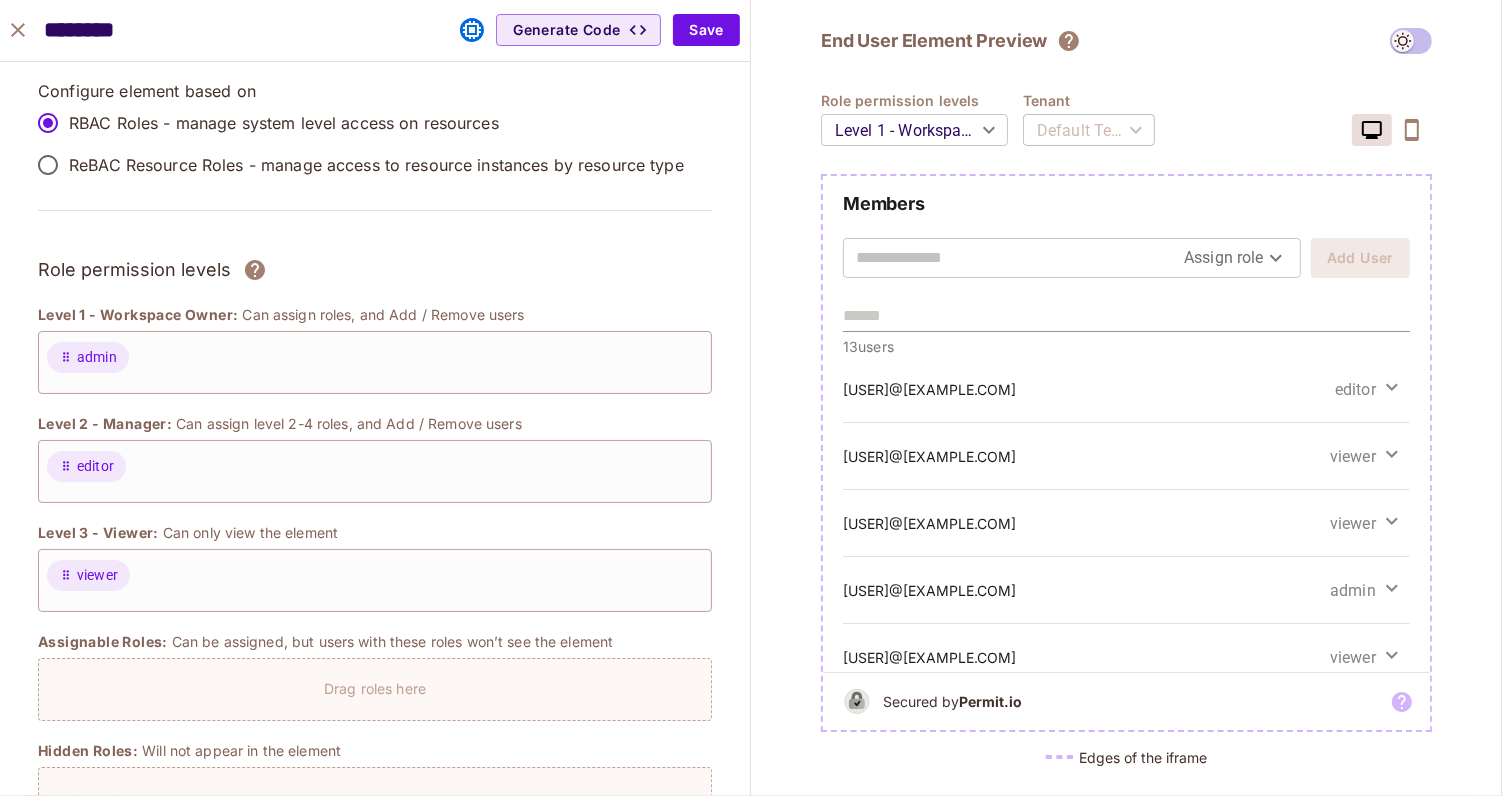 click on "K kumareshan-0385 Projects Monitoring Settings Demo Project Development Home Policy Directory Elements Audit Log FoAz Proxy Connect Upgrade Help & Updates kumareshan-0385 / Demo Project : Development / Permit Elements Permit Elements Settings Create Create Select one of the available Permit elements below Configure Use the editor to configure the element to meet your product's needs Copy After configuring the element, simply copy the embeddable code Embed Paste the generated code into your application, and you're done! User Management   Allow your users to invite users and assign them roles .  Docs Add user Embedded Code embedded successfully Edit Element Create Element Audit Logs   Allow users to monitor access-control decisions .  Docs Create Element Approval Flows NEW Allow users to trigger and complete processes for additional permissions.   Docs Access Request   Allows users to request resource access. Requests are managed via the user management element .  Docs Create Element Operation Approval   ." at bounding box center (751, 398) 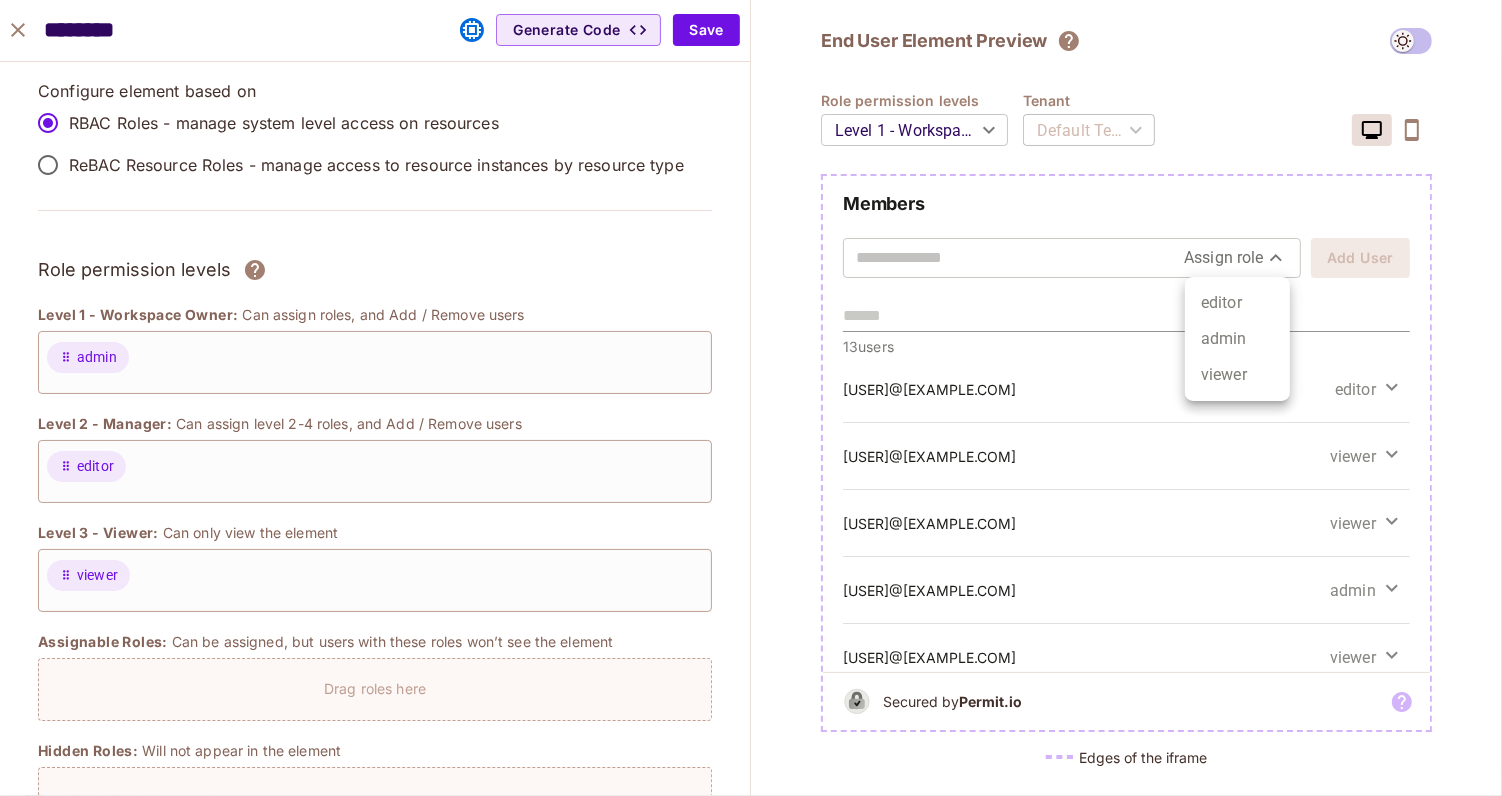 click at bounding box center [751, 398] 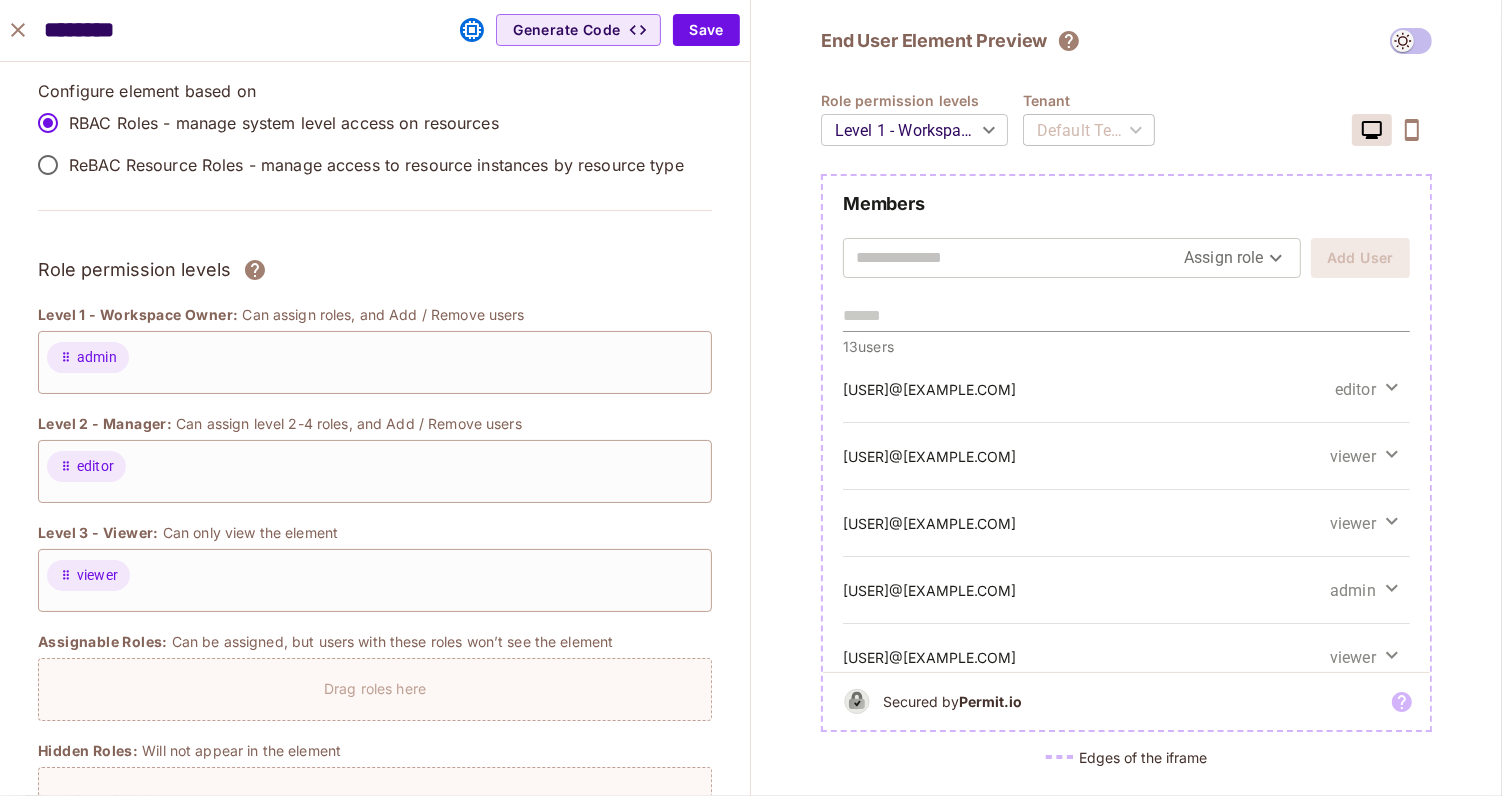 click on "Configure element based on RBAC Roles - manage system level access on resources ReBAC Resource Roles - manage access to resource instances by resource type" at bounding box center (375, 157) 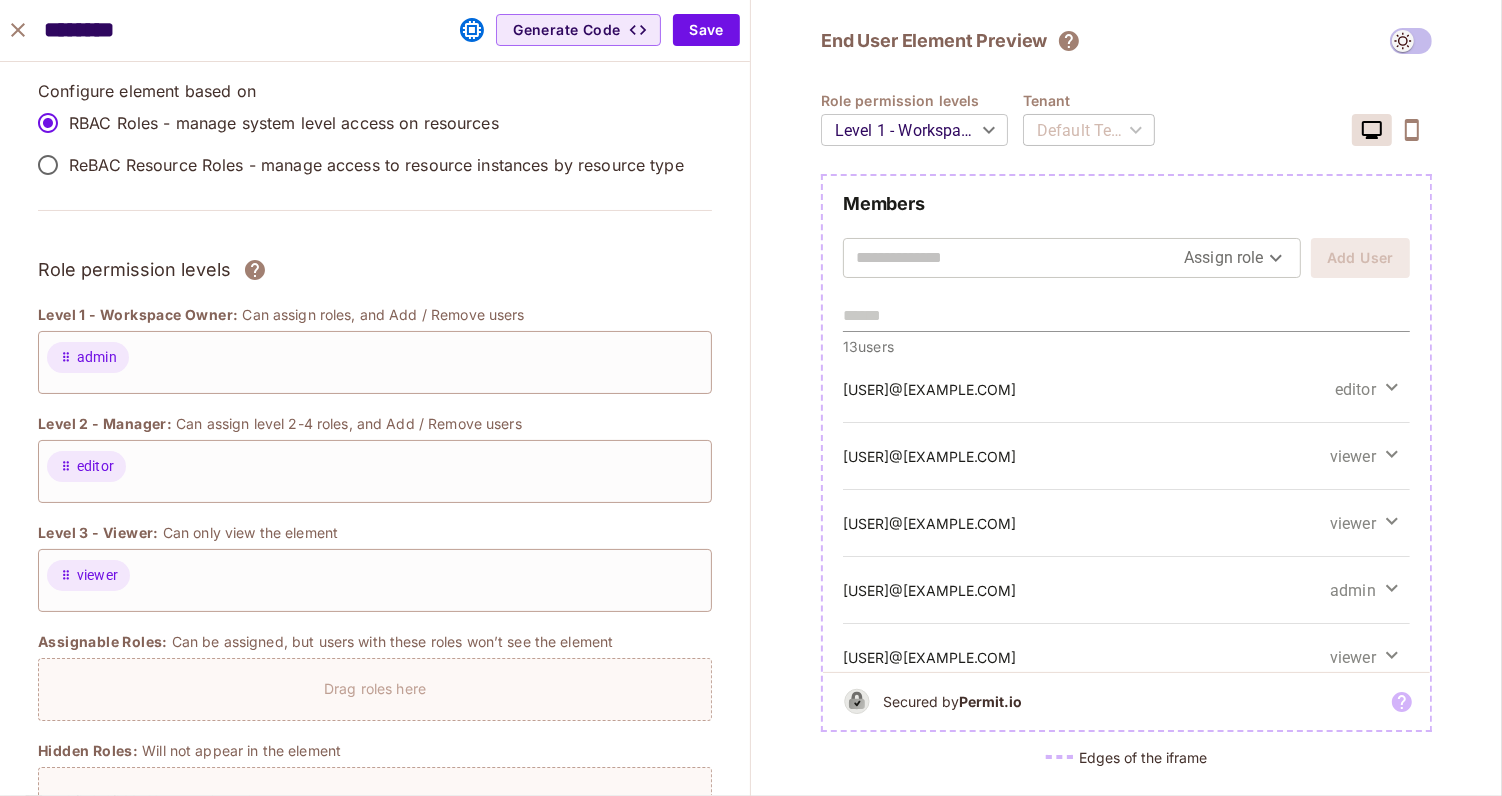 click 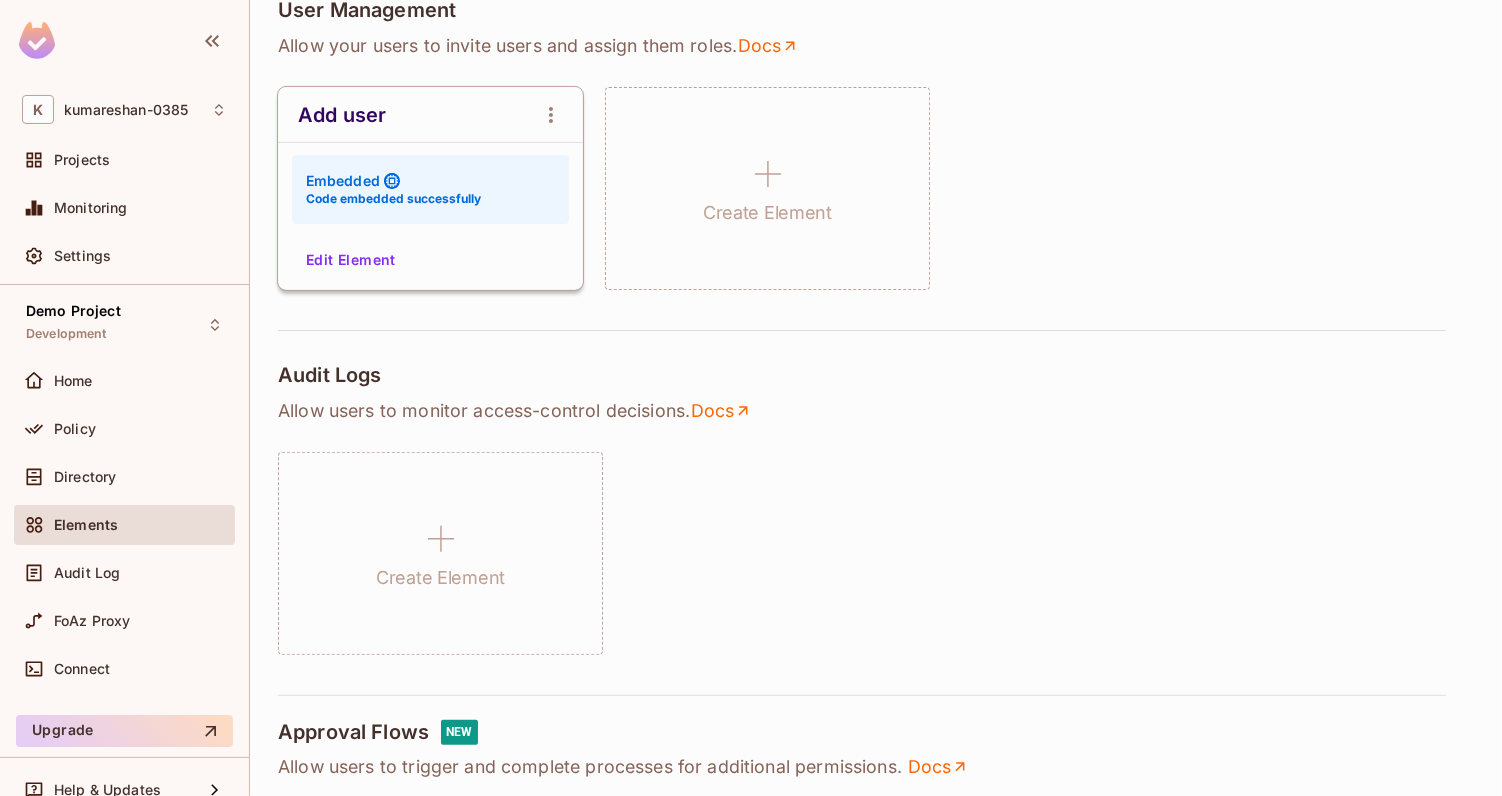 click on "Create Element" at bounding box center (876, 553) 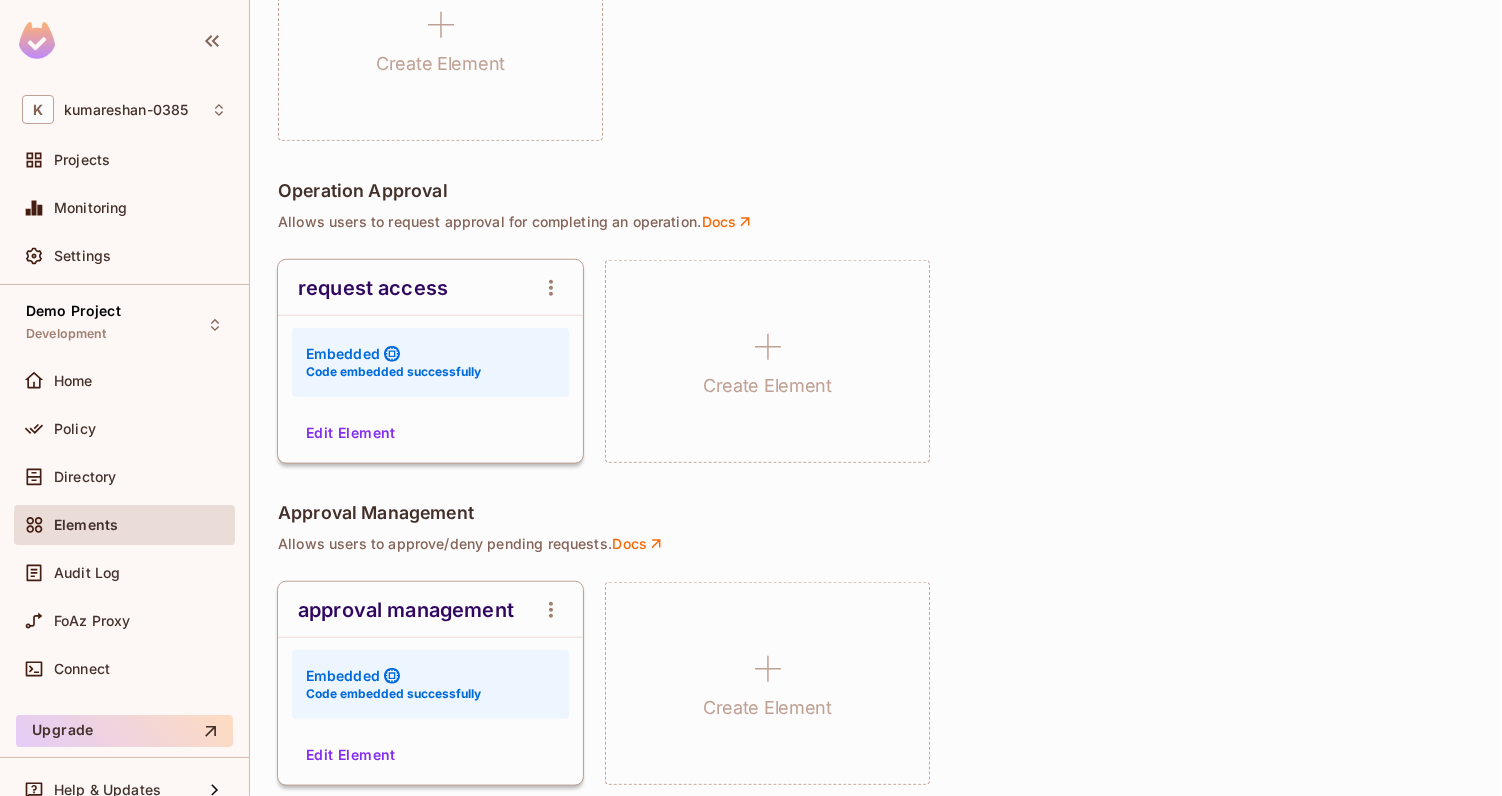 scroll, scrollTop: 1429, scrollLeft: 0, axis: vertical 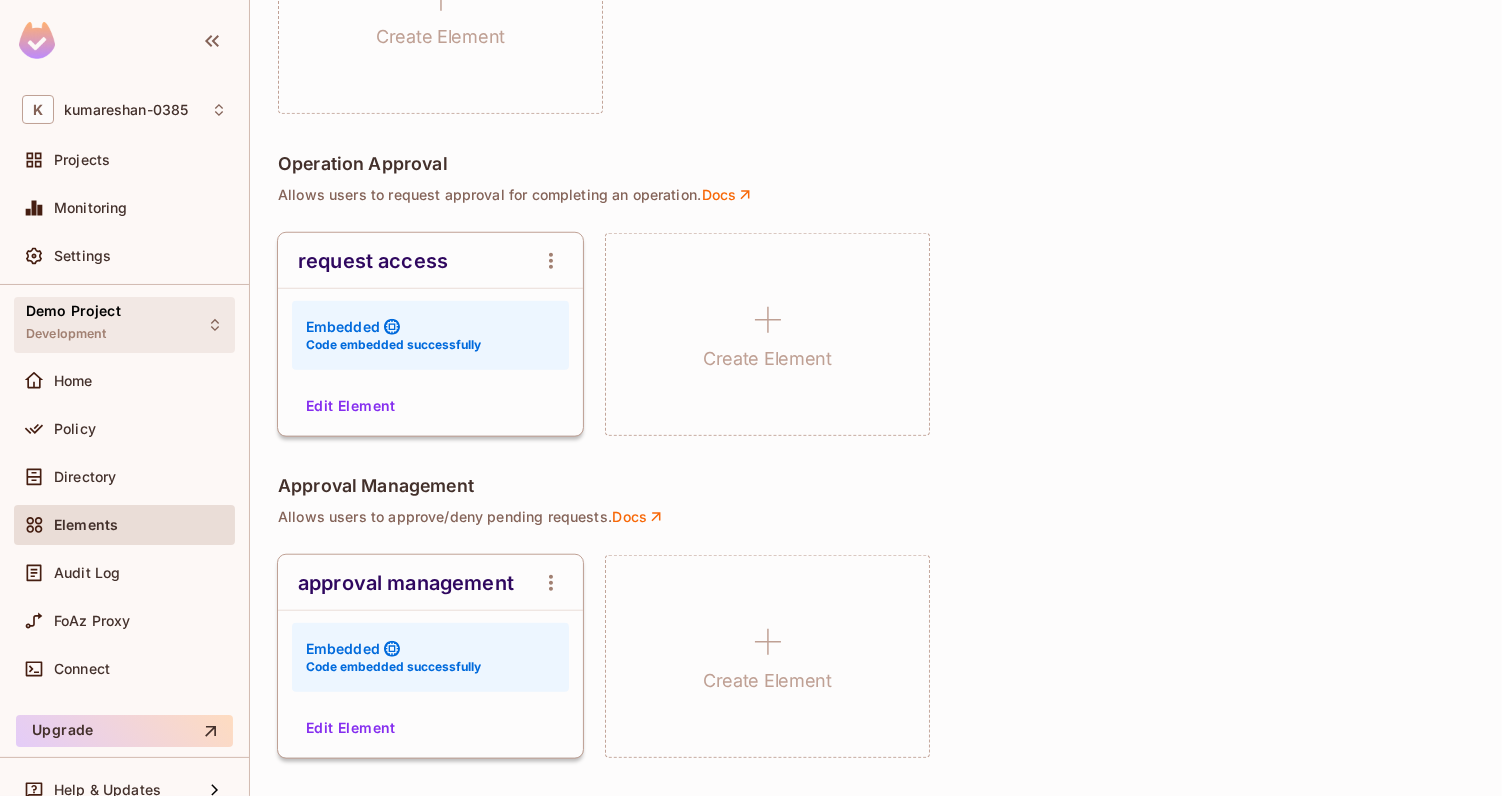 click on "Demo Project" at bounding box center [73, 311] 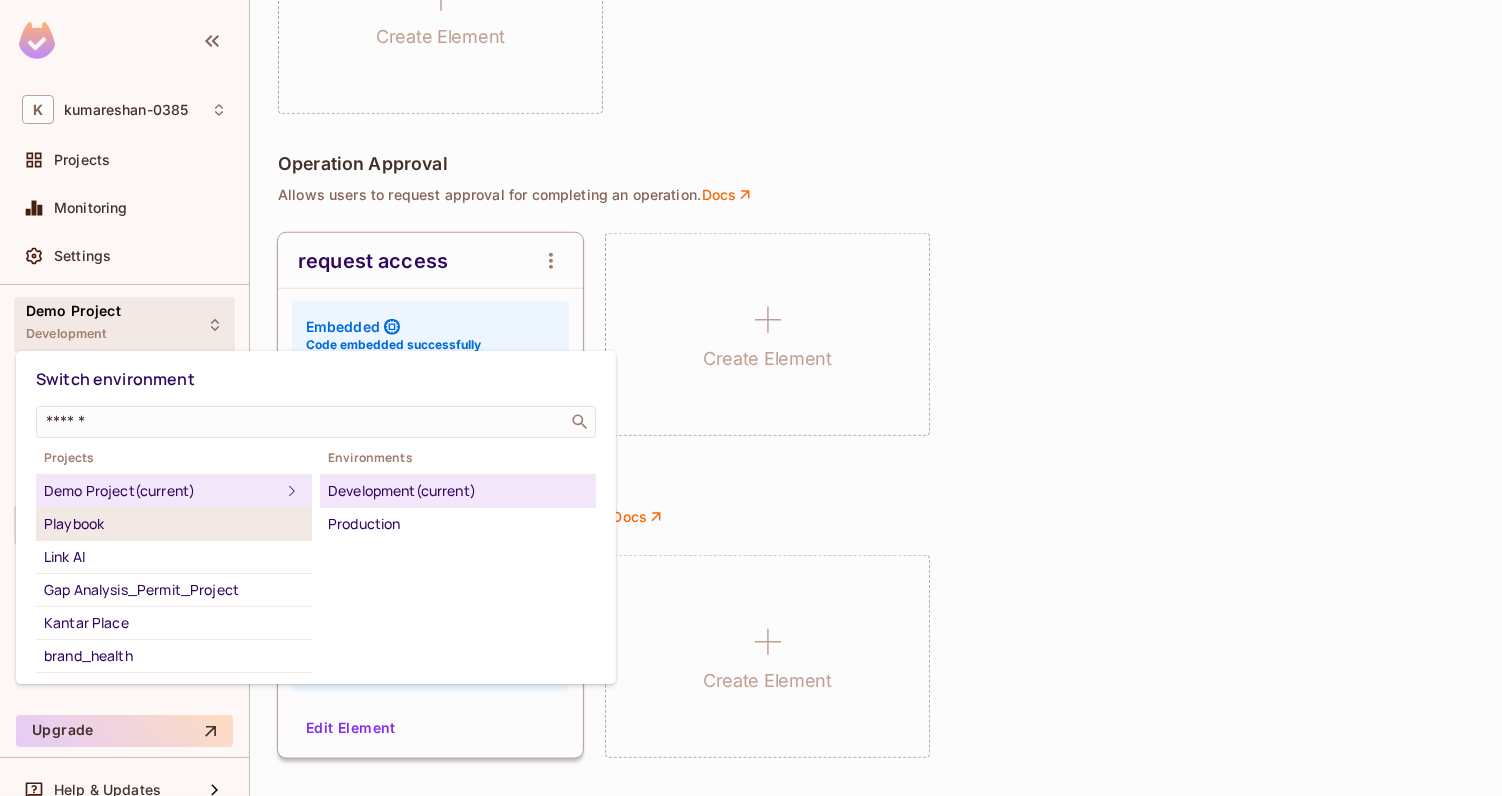 click on "Playbook" at bounding box center (174, 524) 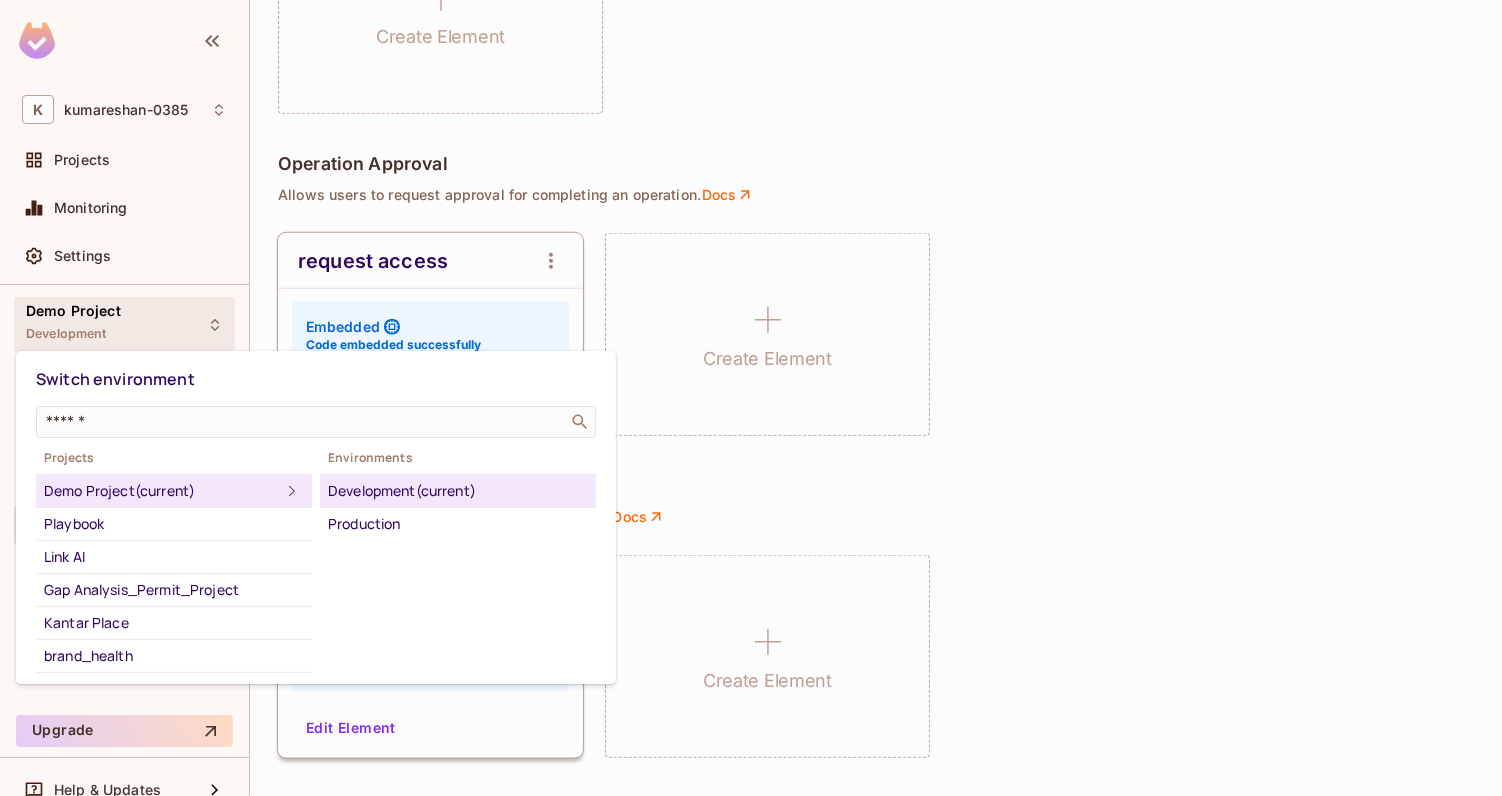 click on "Development  (current)" at bounding box center (458, 491) 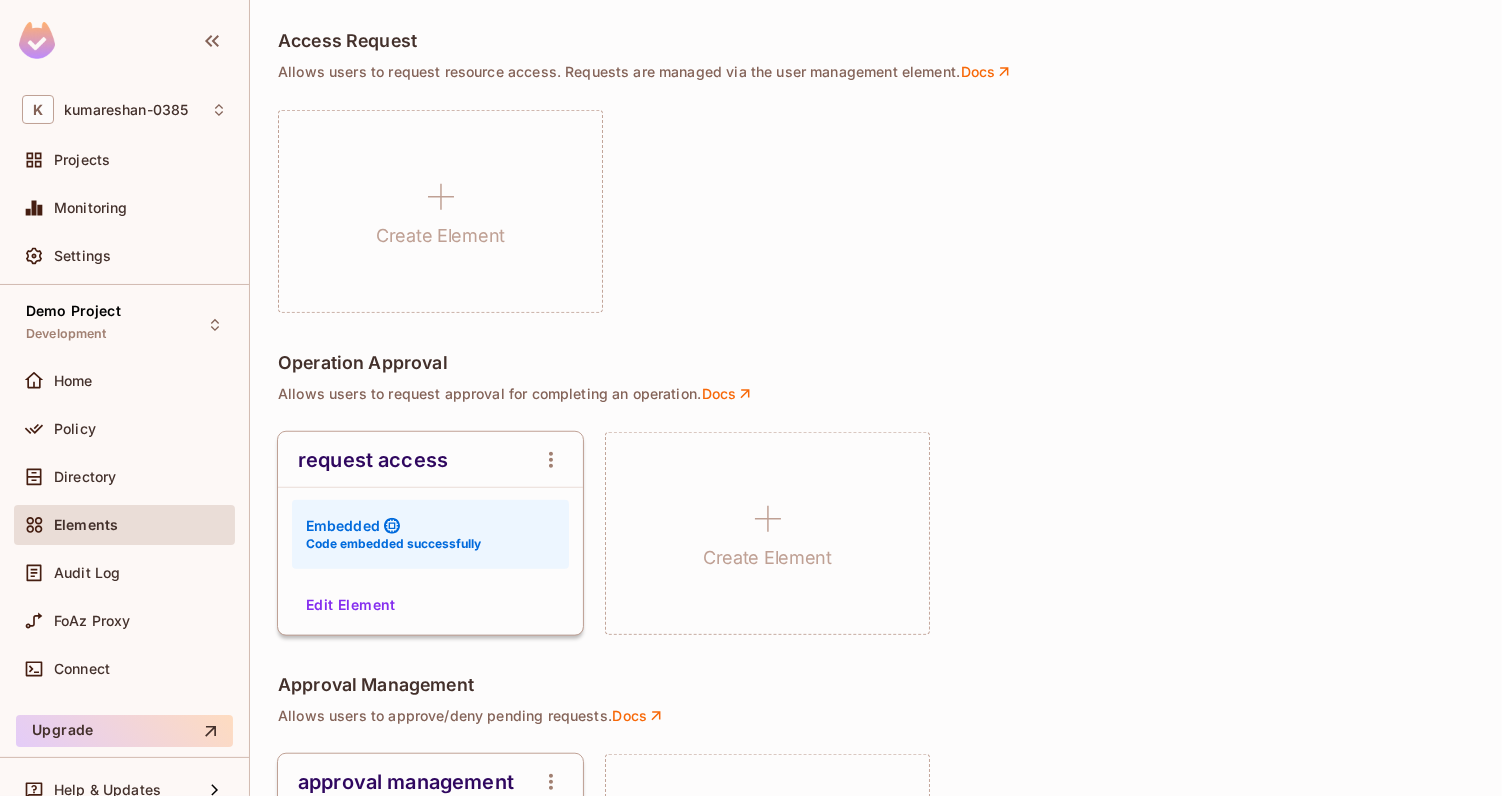 scroll, scrollTop: 1234, scrollLeft: 0, axis: vertical 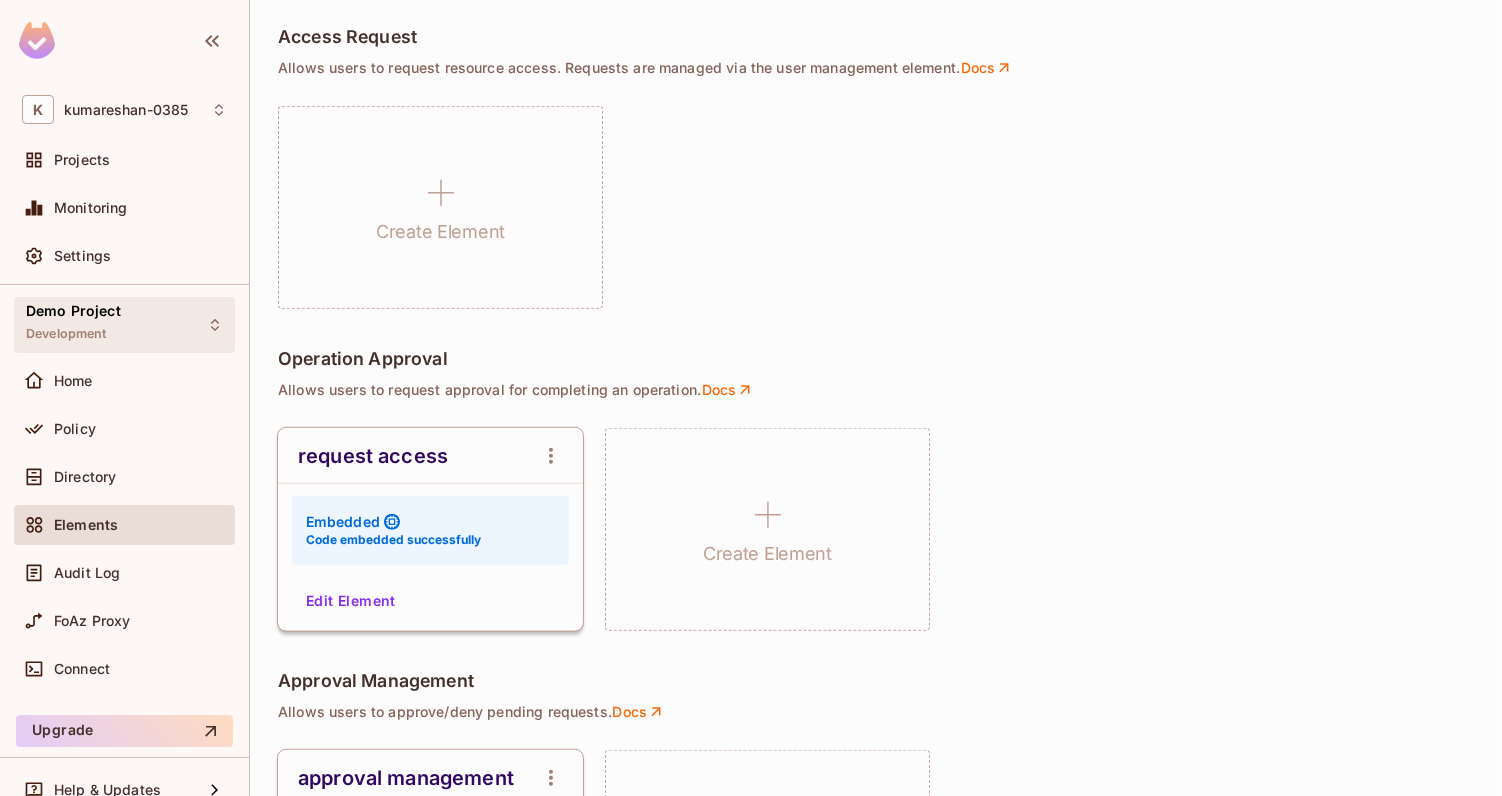 click on "Demo Project Development" at bounding box center [124, 324] 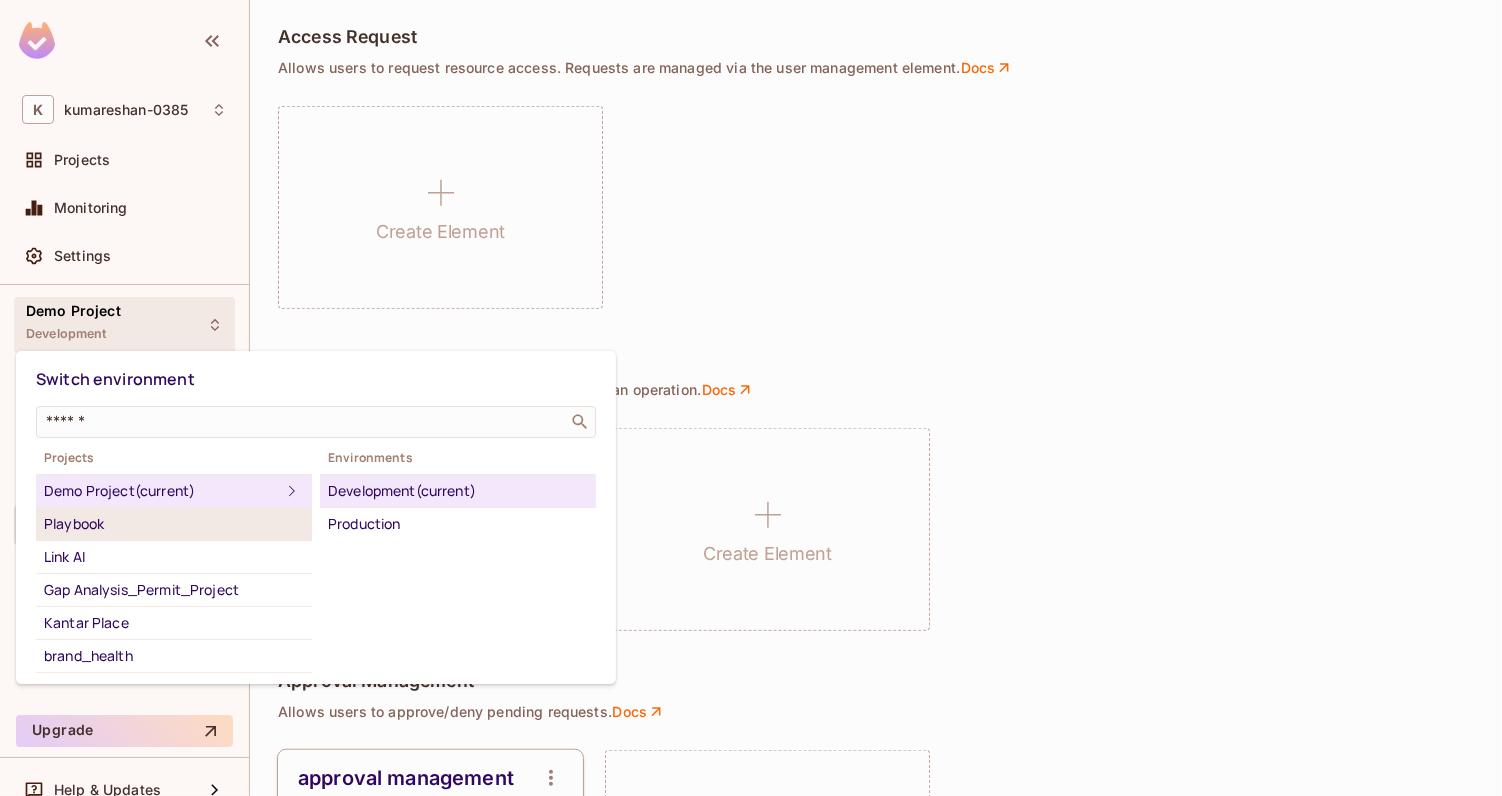 click on "Playbook" at bounding box center (174, 524) 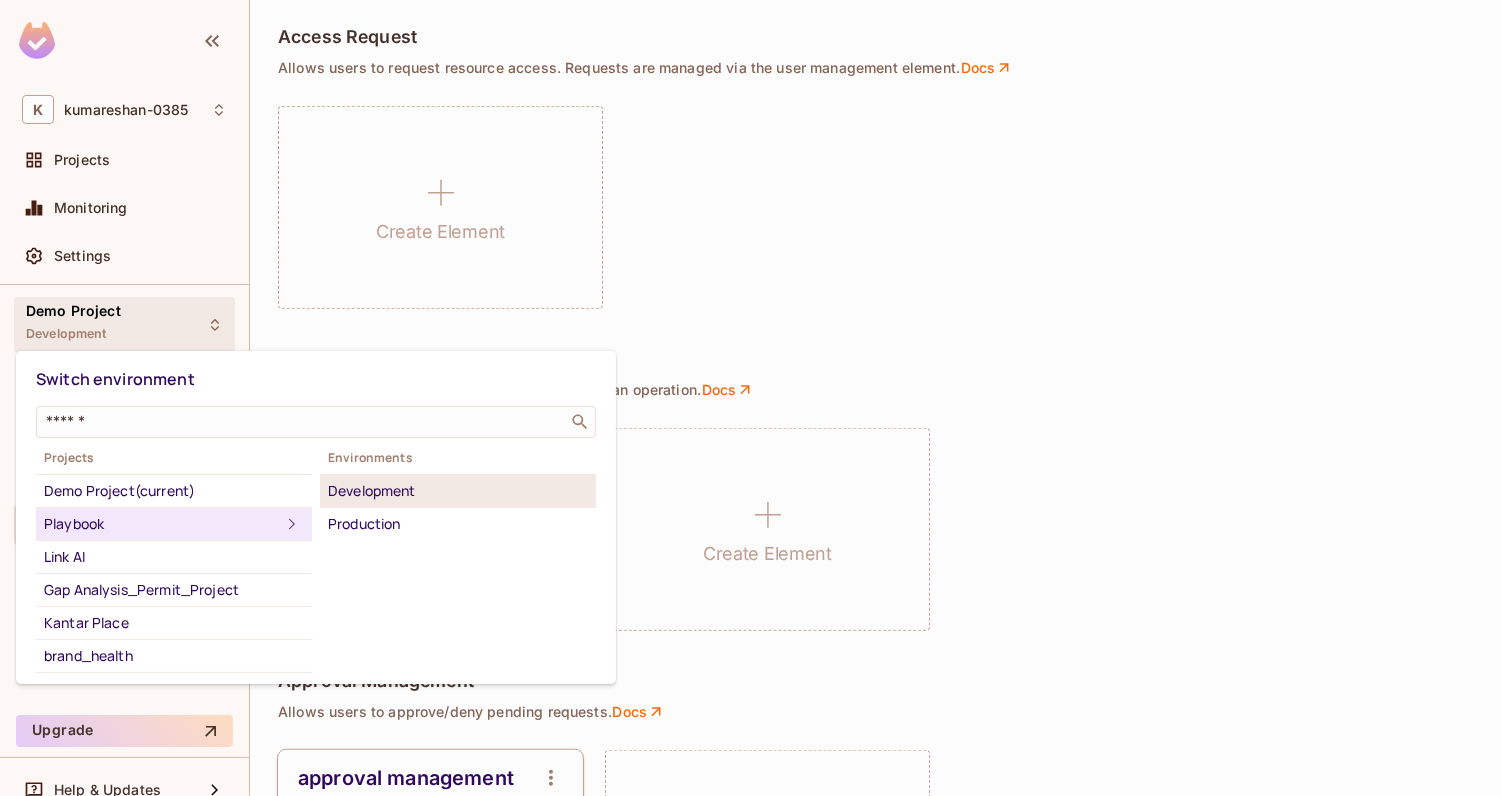 click on "Development" at bounding box center [458, 491] 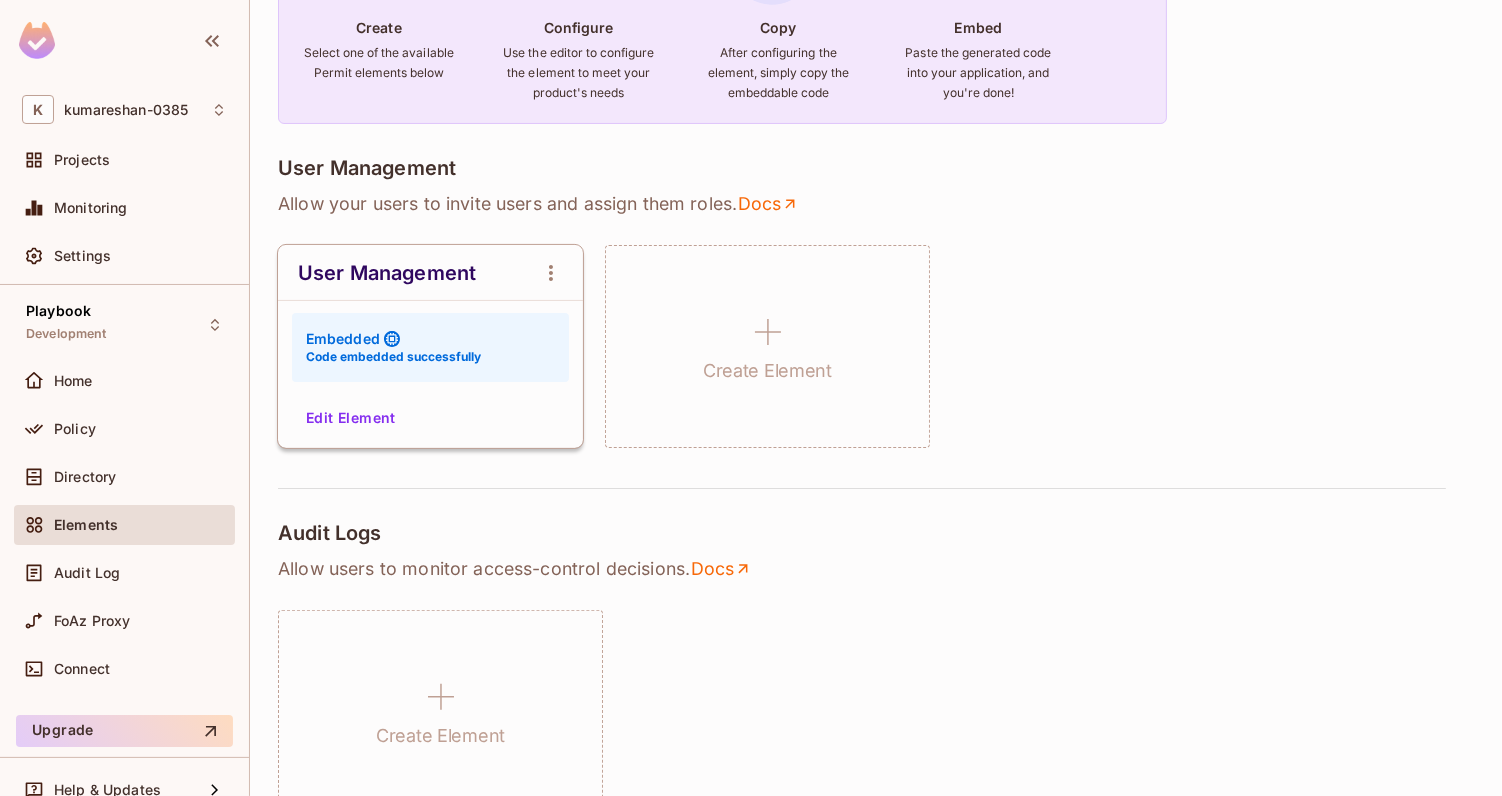 scroll, scrollTop: 288, scrollLeft: 0, axis: vertical 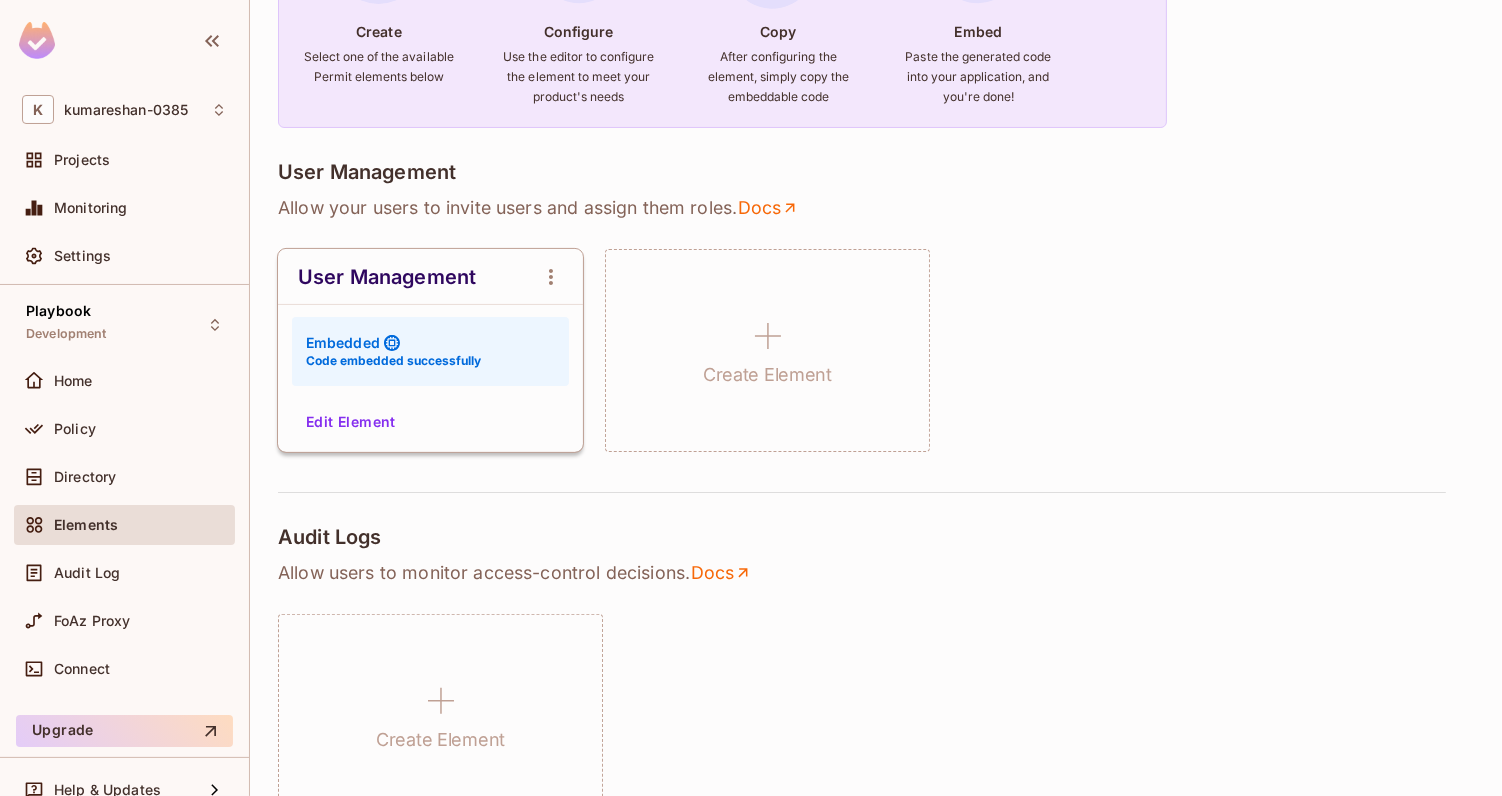 click on "User Management" at bounding box center (387, 277) 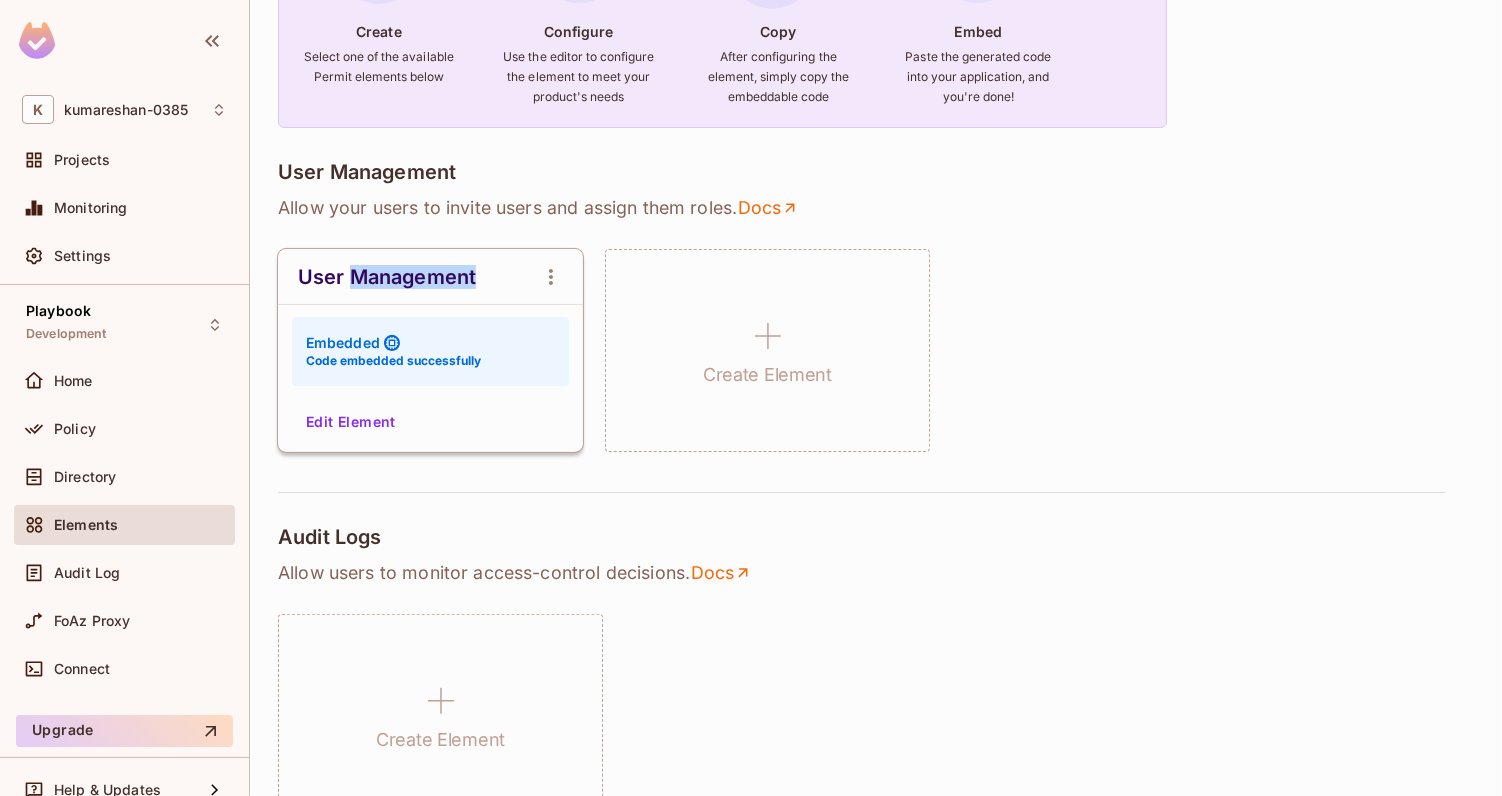 click on "User Management" at bounding box center (387, 277) 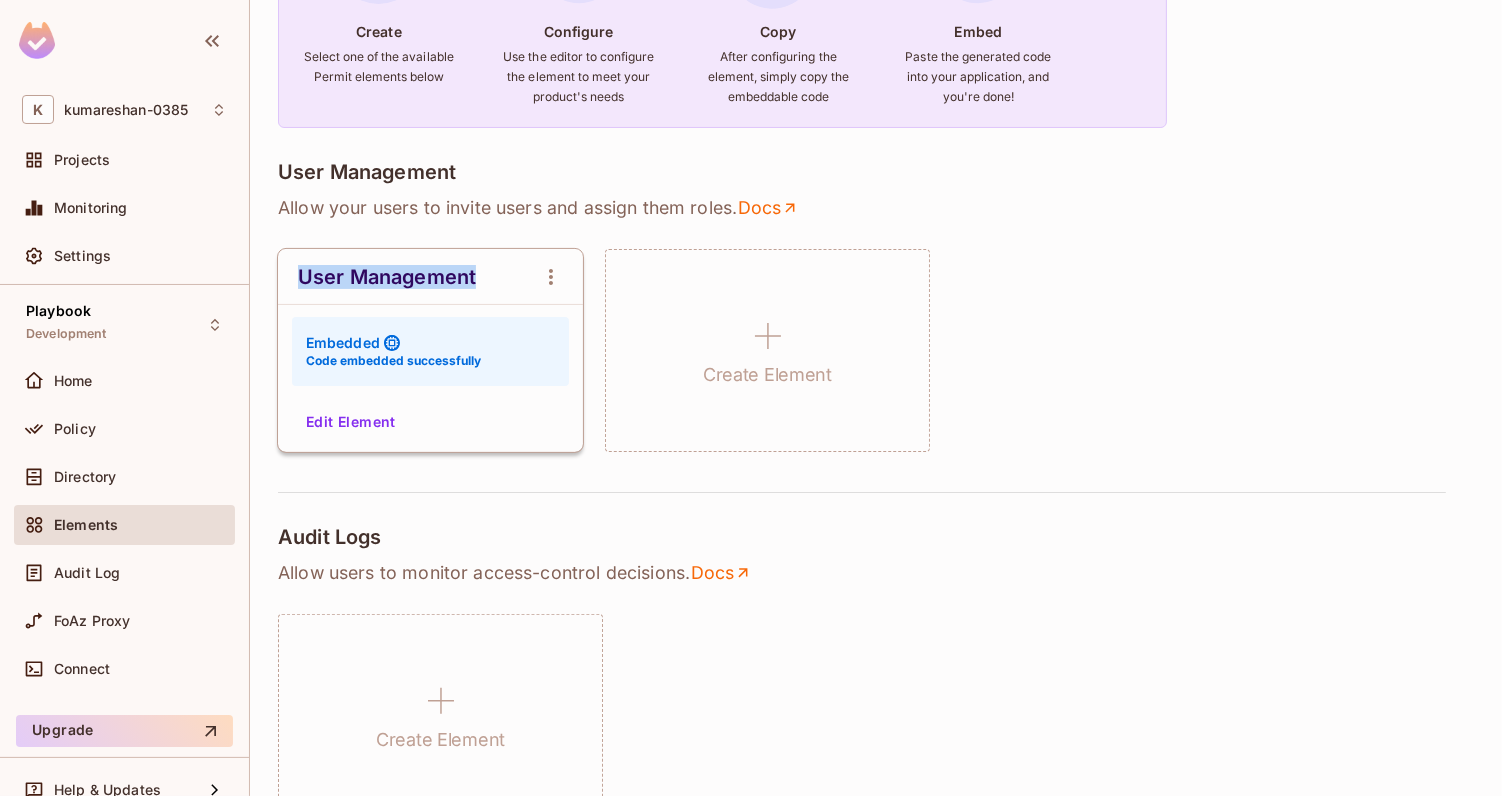 click on "User Management" at bounding box center [876, 174] 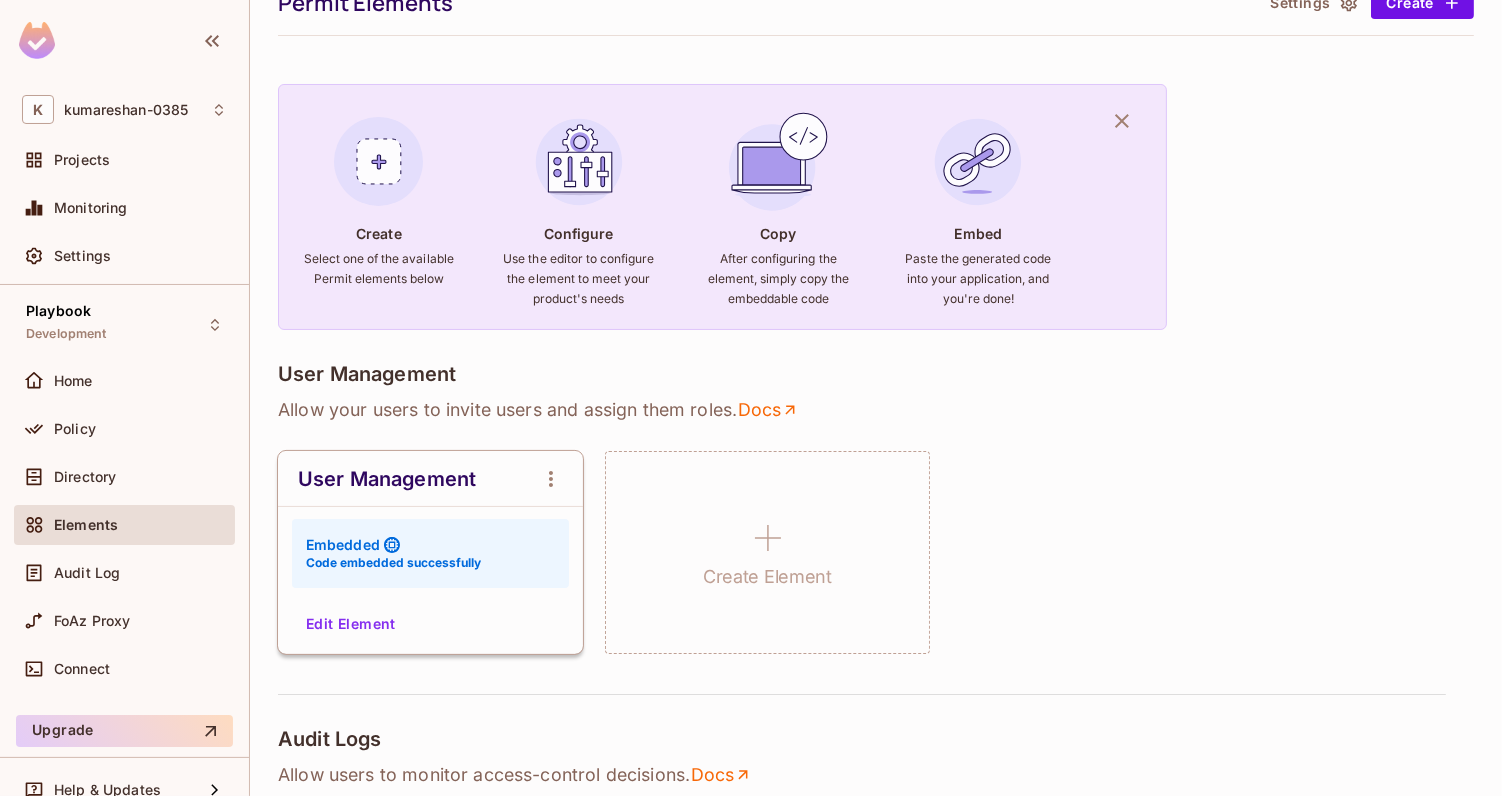 scroll, scrollTop: 0, scrollLeft: 0, axis: both 